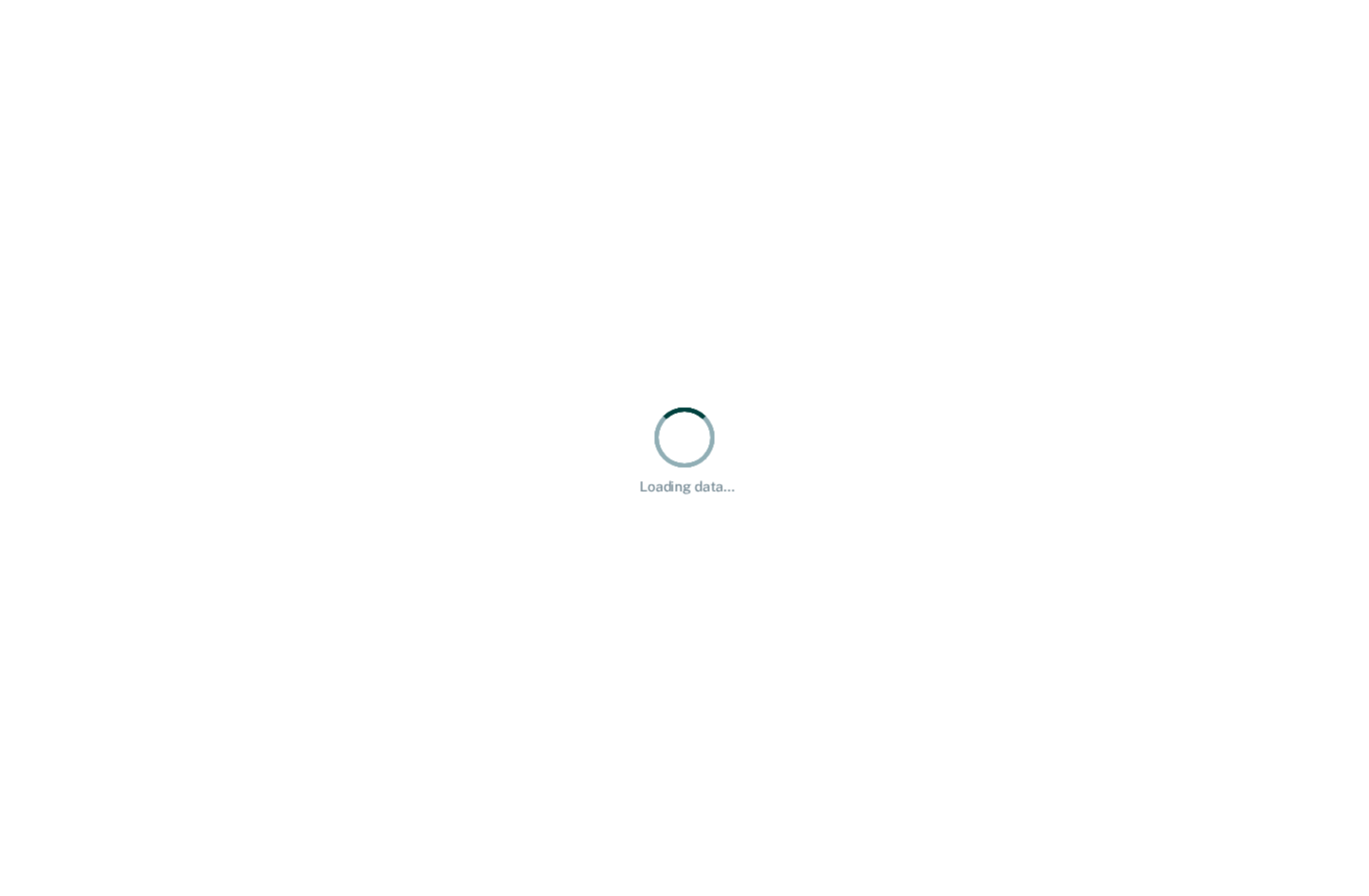 scroll, scrollTop: 0, scrollLeft: 0, axis: both 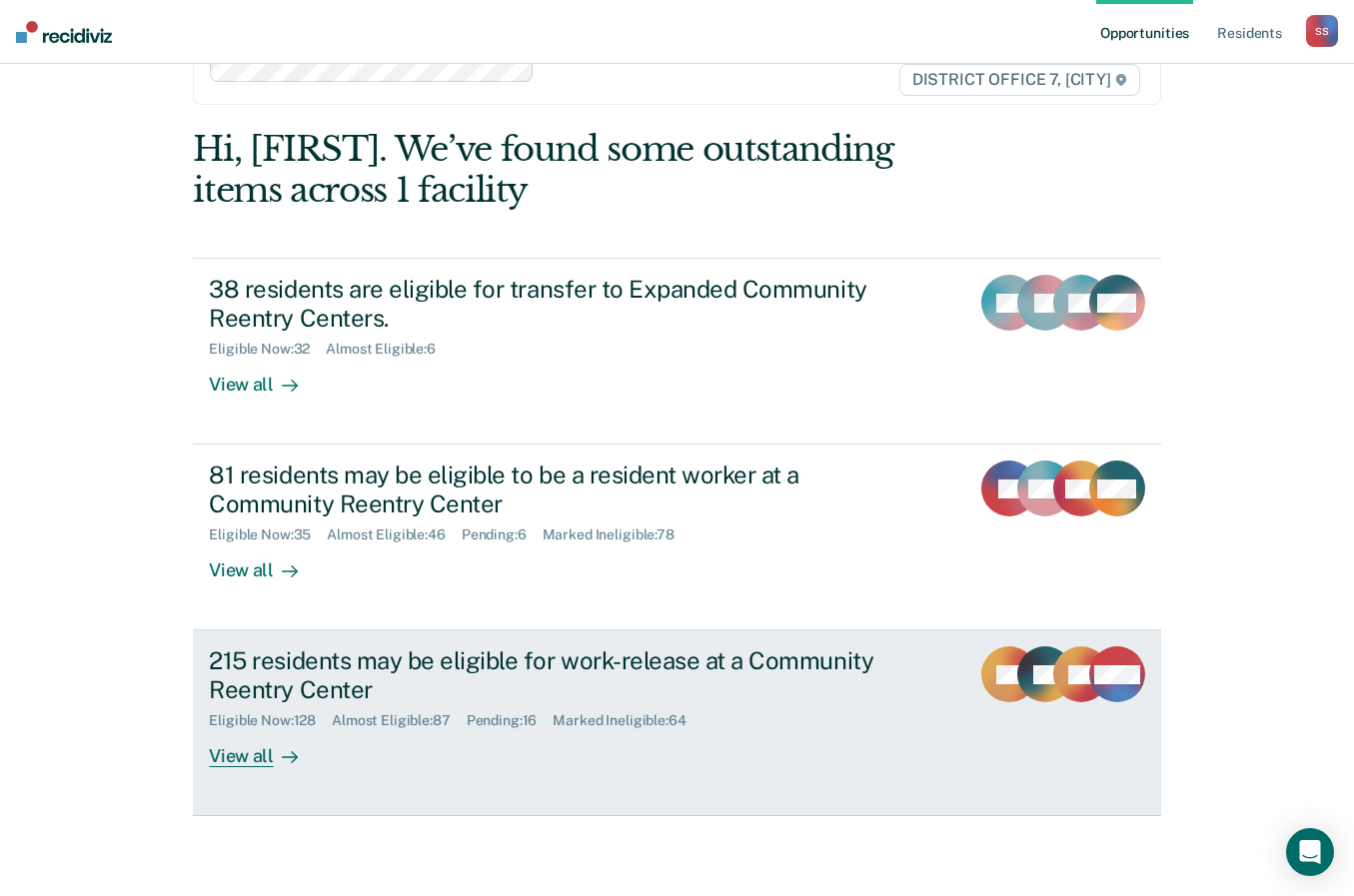 click on "215 residents may be eligible for work-release at a Community Reentry Center" at bounding box center (560, 675) 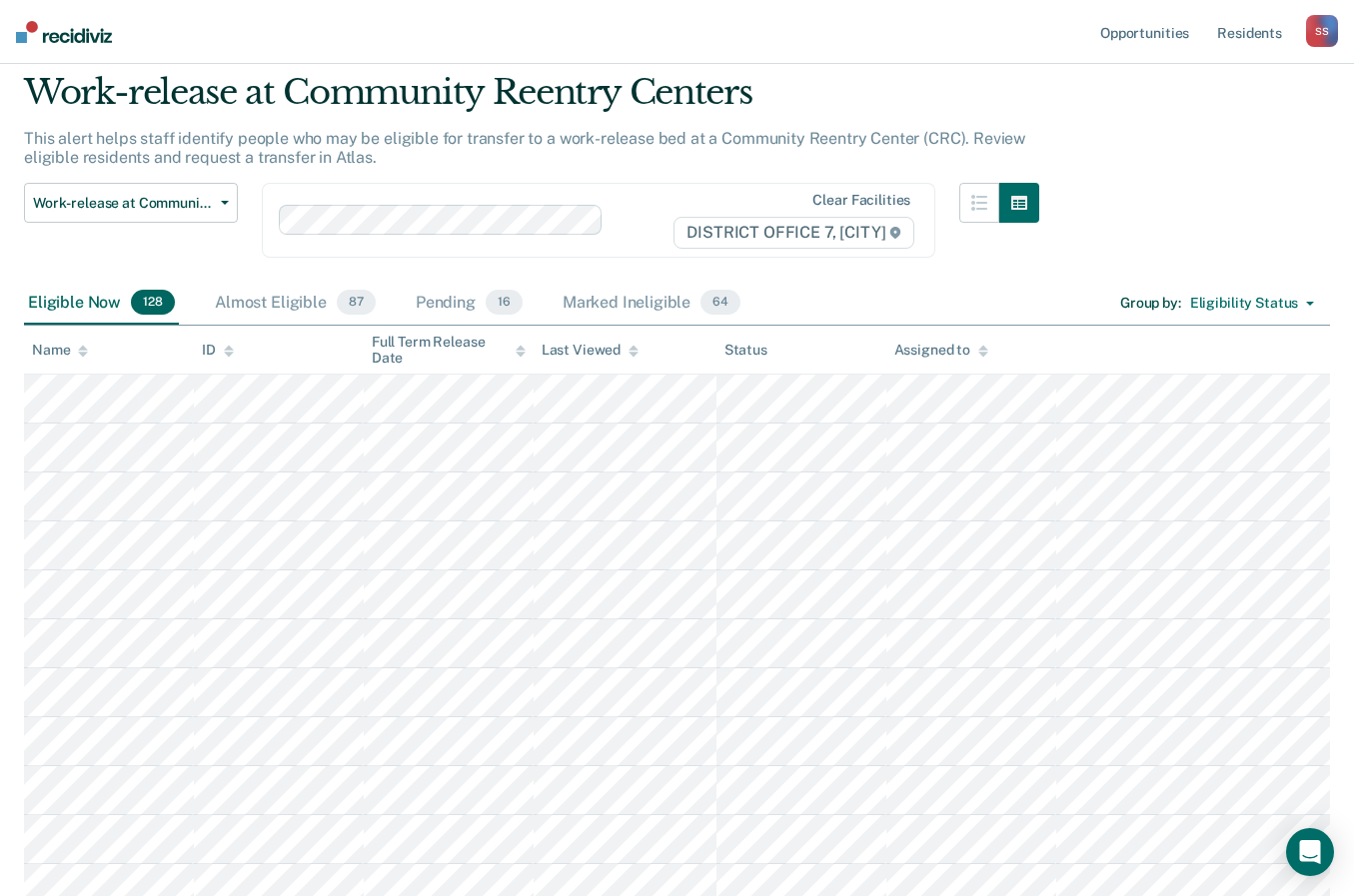 scroll, scrollTop: 0, scrollLeft: 0, axis: both 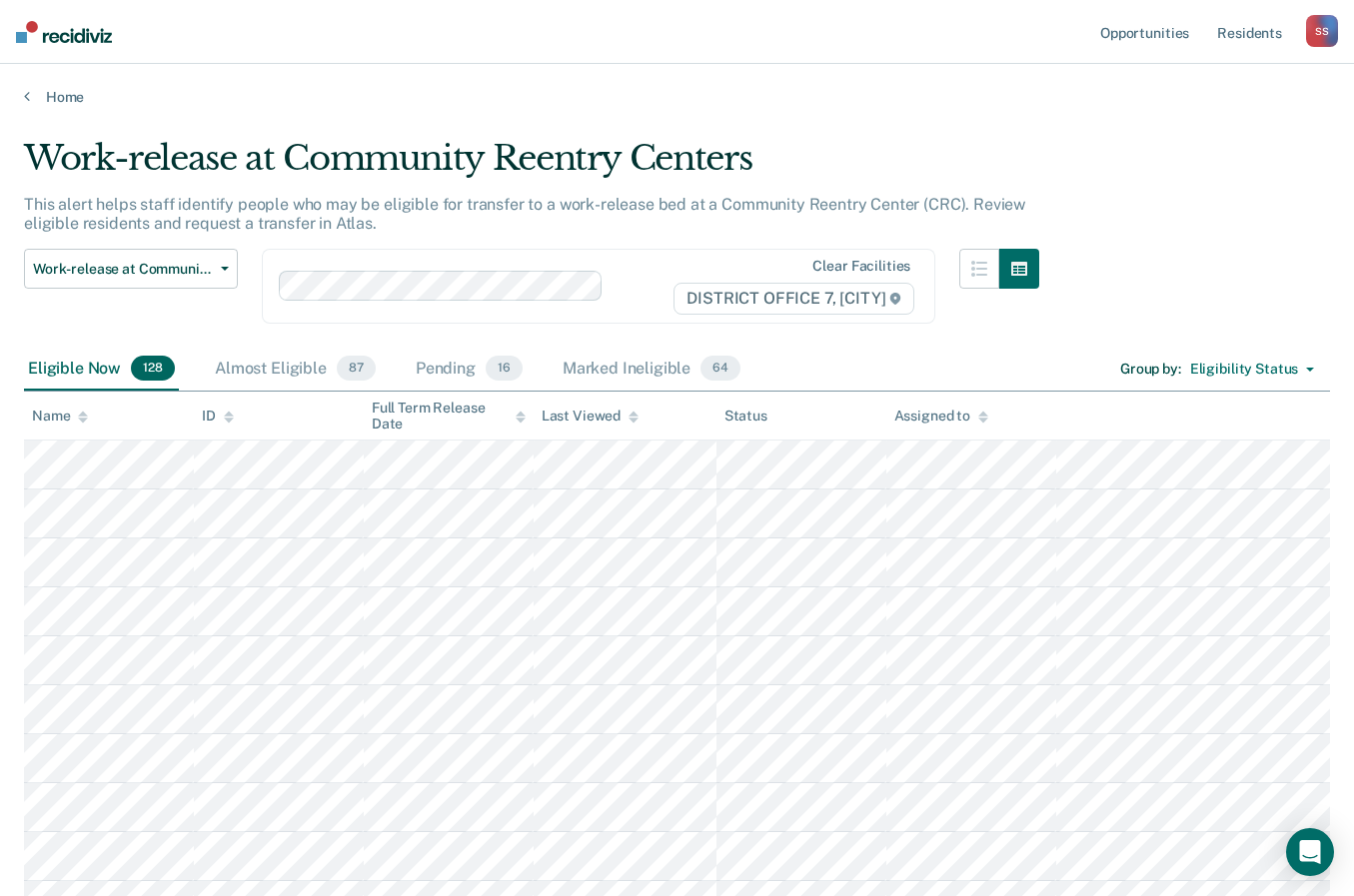 click on "Work-release at Community Reentry Centers Expanded Community Reentry Centers Resident worker at Community Reentry Centers Work-release at Community Reentry Centers Clear   facilities DISTRICT OFFICE 7, [CITY]  Eligible Now 128 Almost Eligible 87 Pending 16 Marked Ineligible 64 Group by :  Eligibility Status Eligibility Status Gender Gender - Transgender Only
To pick up a draggable item, press the space bar.
While dragging, use the arrow keys to move the item.
Press space again to drop the item in its new position, or press escape to cancel.
Name ID Full Term Release Date Last Viewed Status Assigned to" at bounding box center [677, 3474] 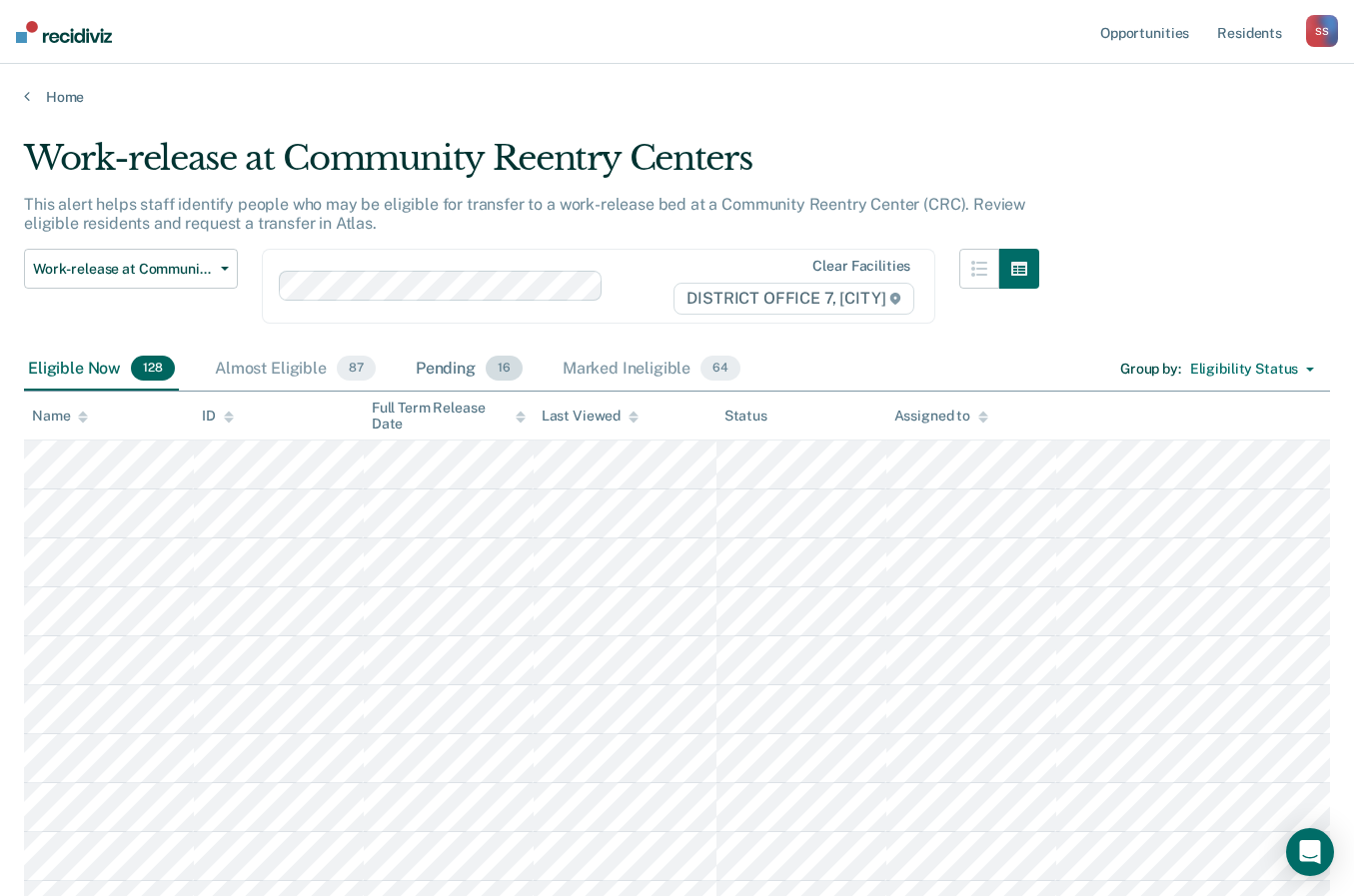 click on "Pending 16" at bounding box center [469, 370] 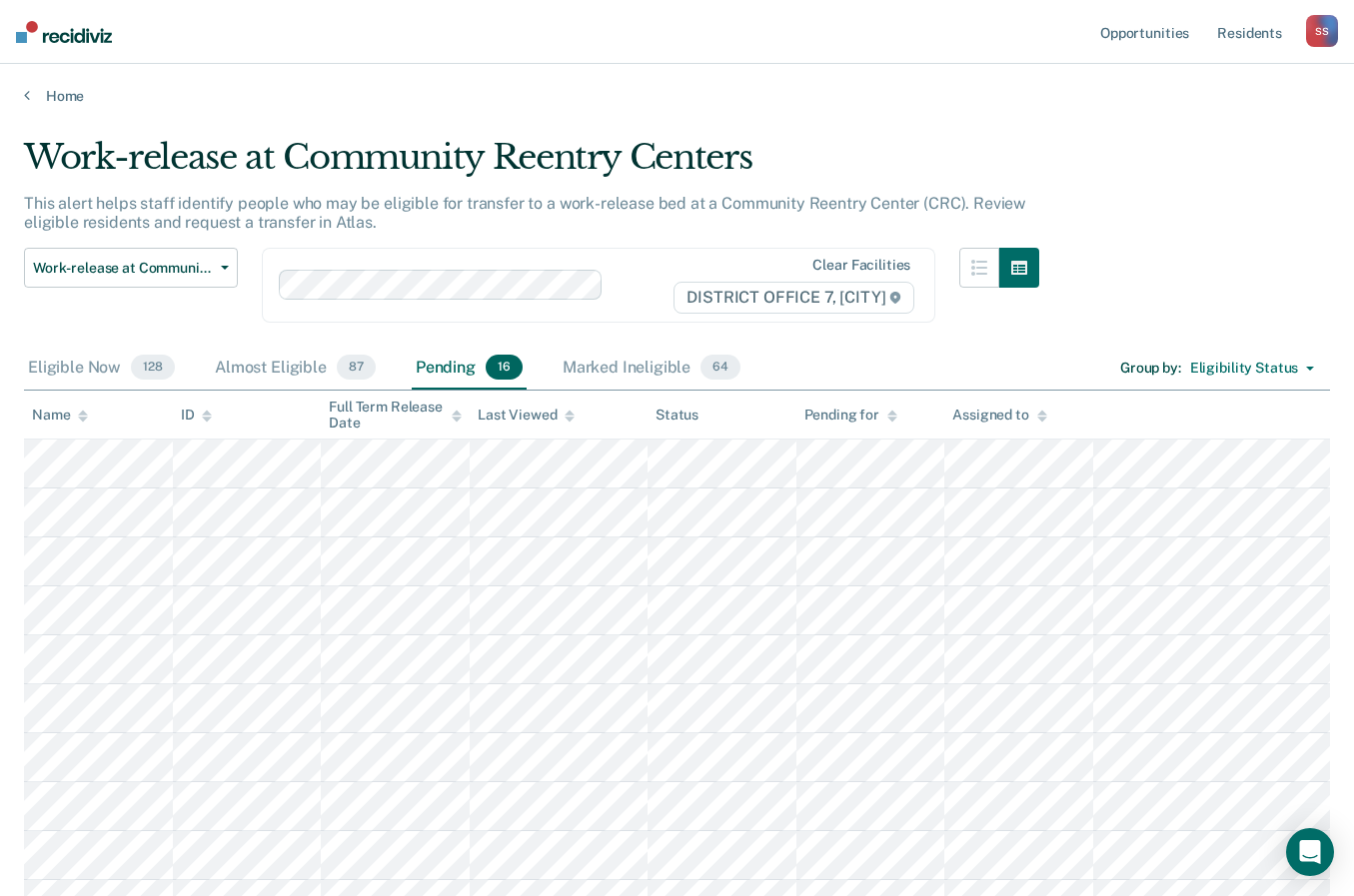 scroll, scrollTop: 0, scrollLeft: 0, axis: both 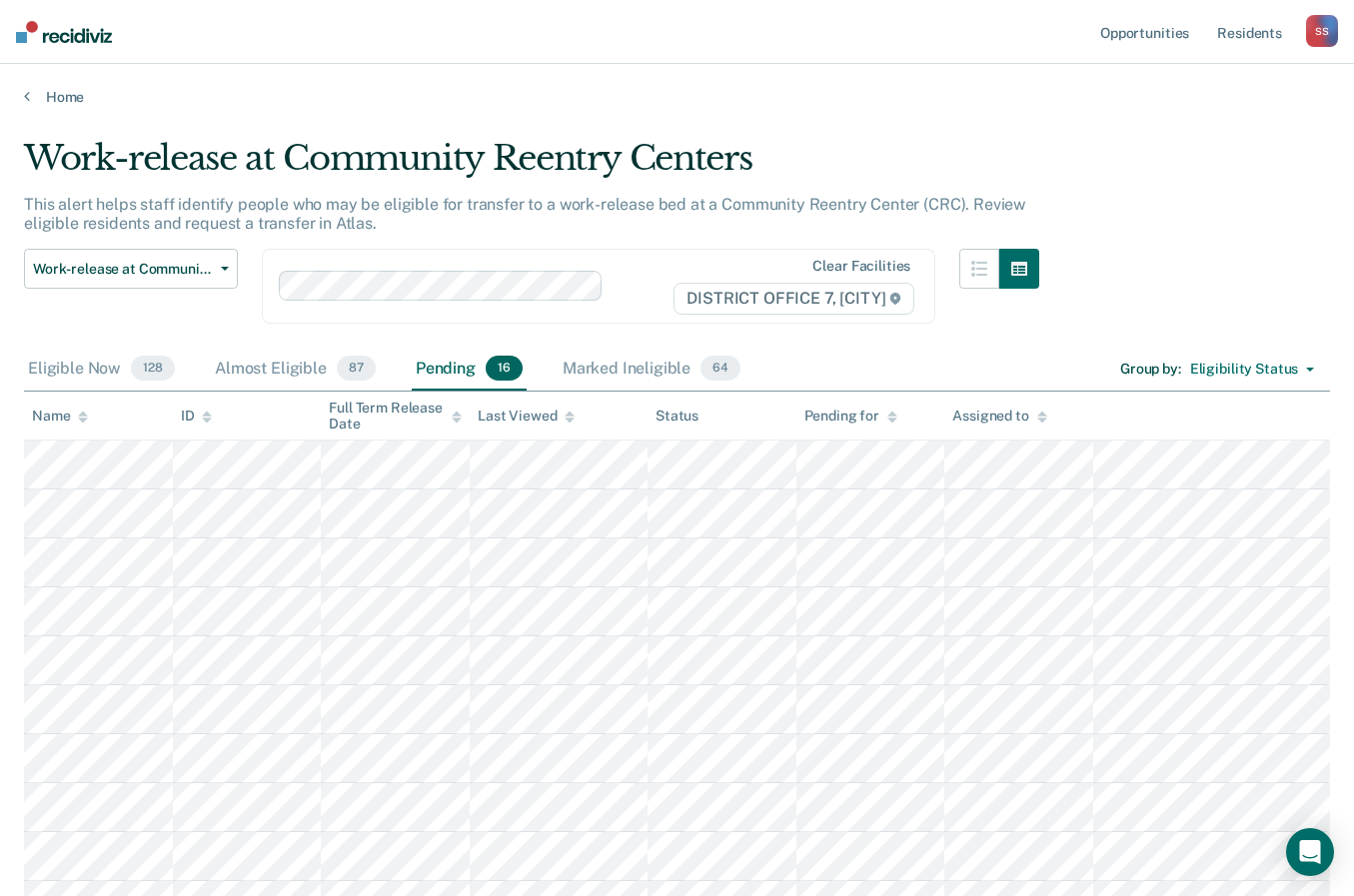 drag, startPoint x: 74, startPoint y: 360, endPoint x: 559, endPoint y: 183, distance: 516.2887 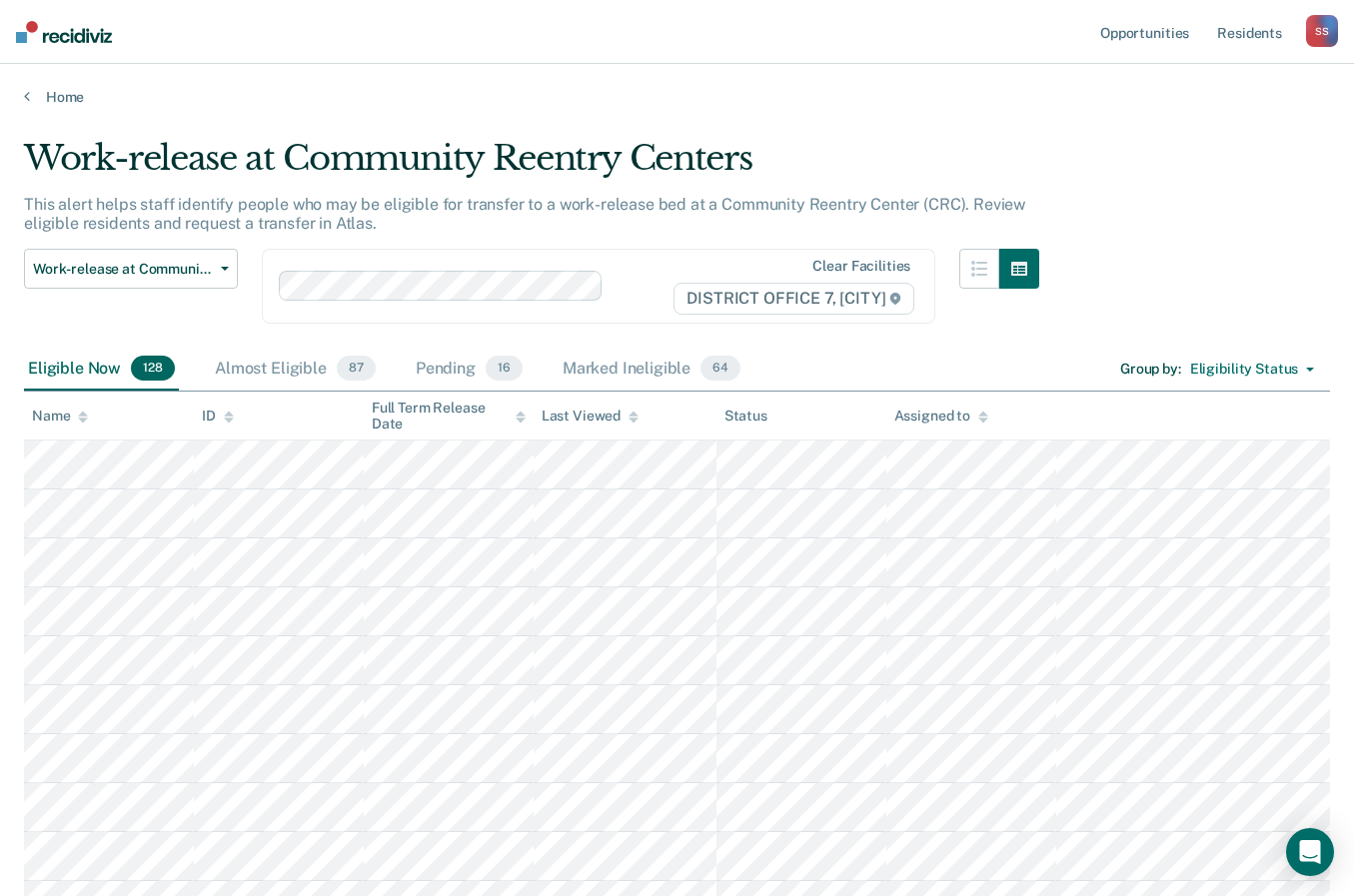 scroll, scrollTop: 1975, scrollLeft: 0, axis: vertical 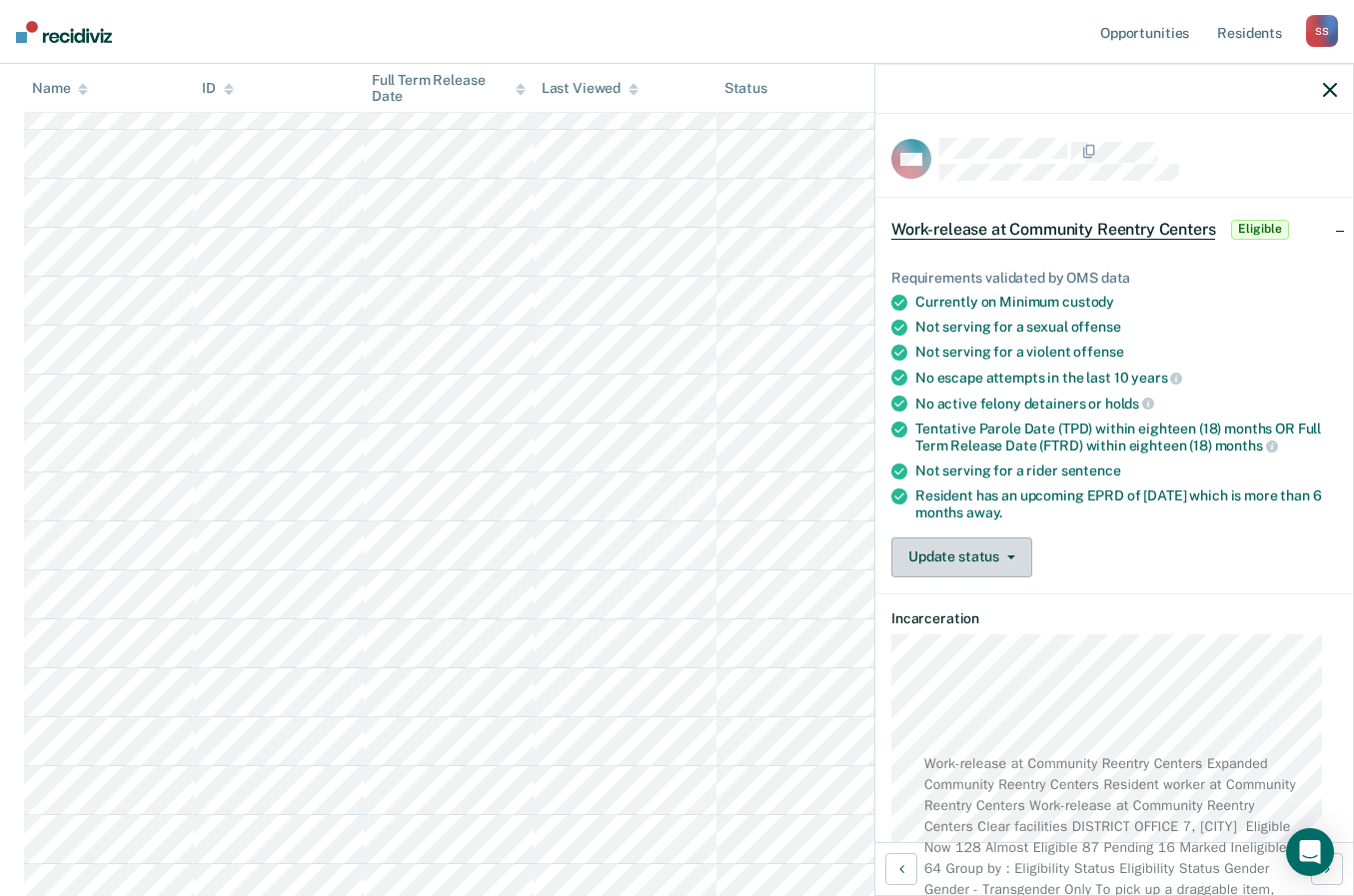 click on "Update status" at bounding box center [961, 556] 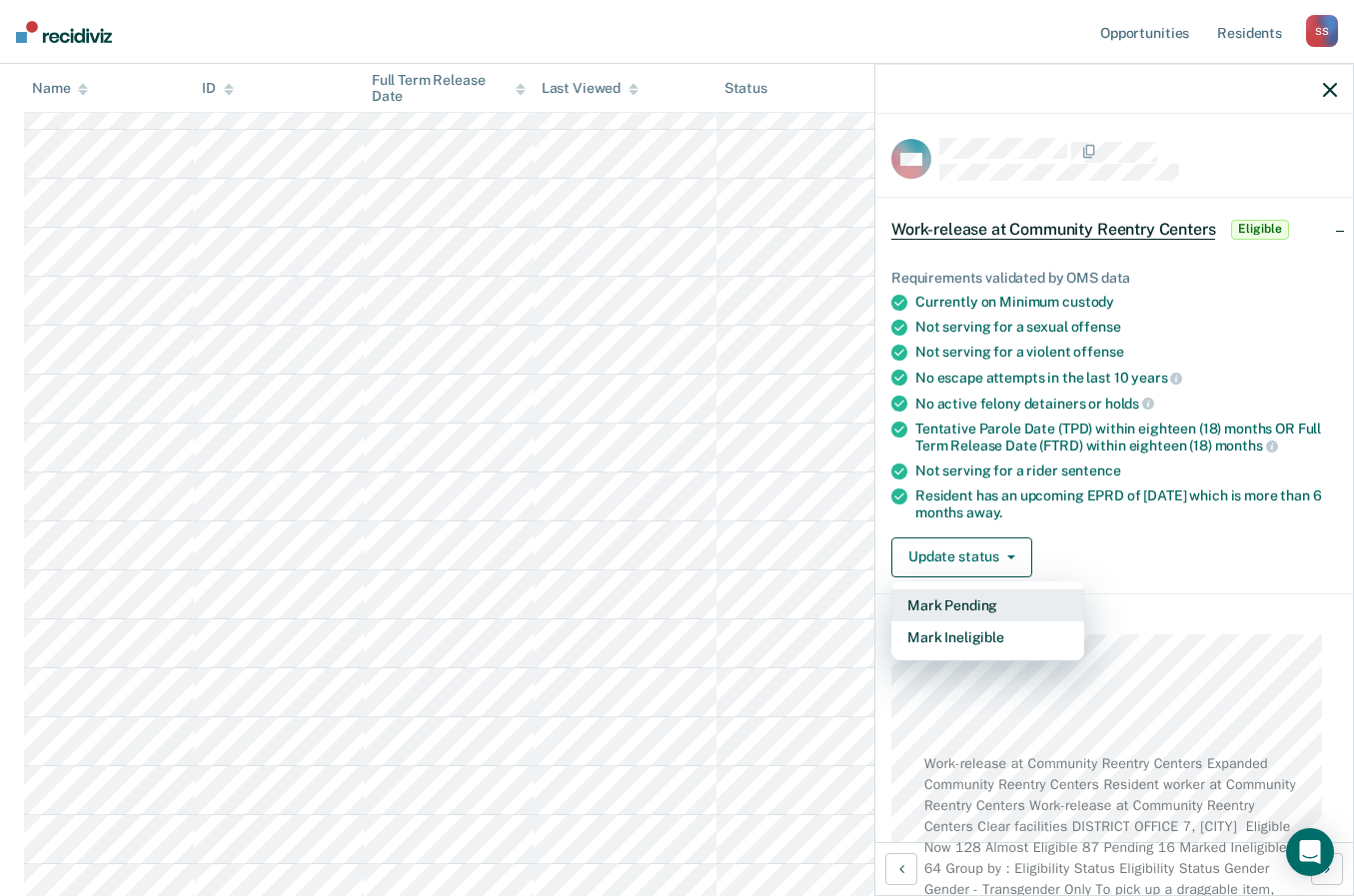 click on "Mark Pending" at bounding box center (987, 604) 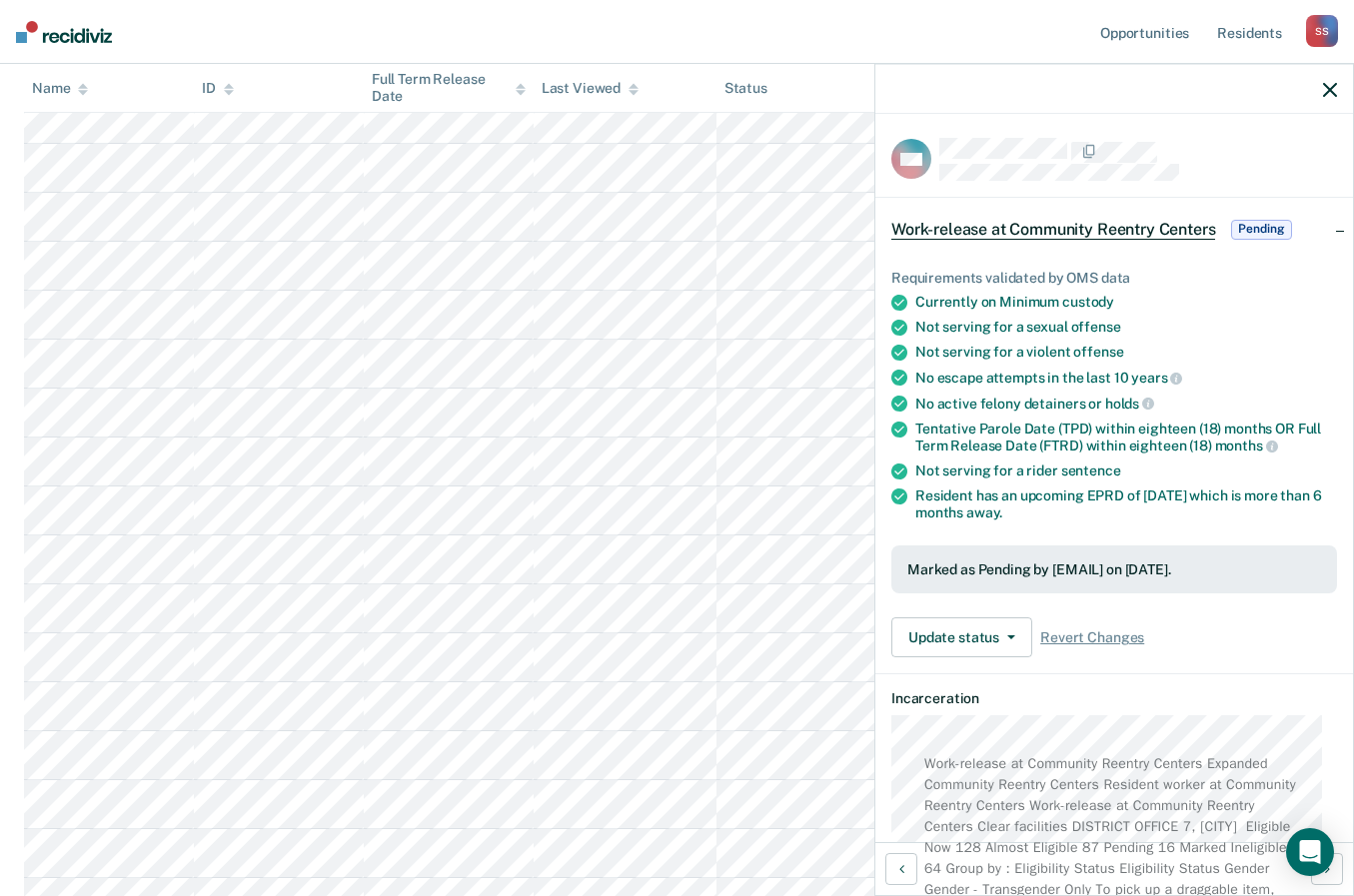scroll, scrollTop: 3101, scrollLeft: 0, axis: vertical 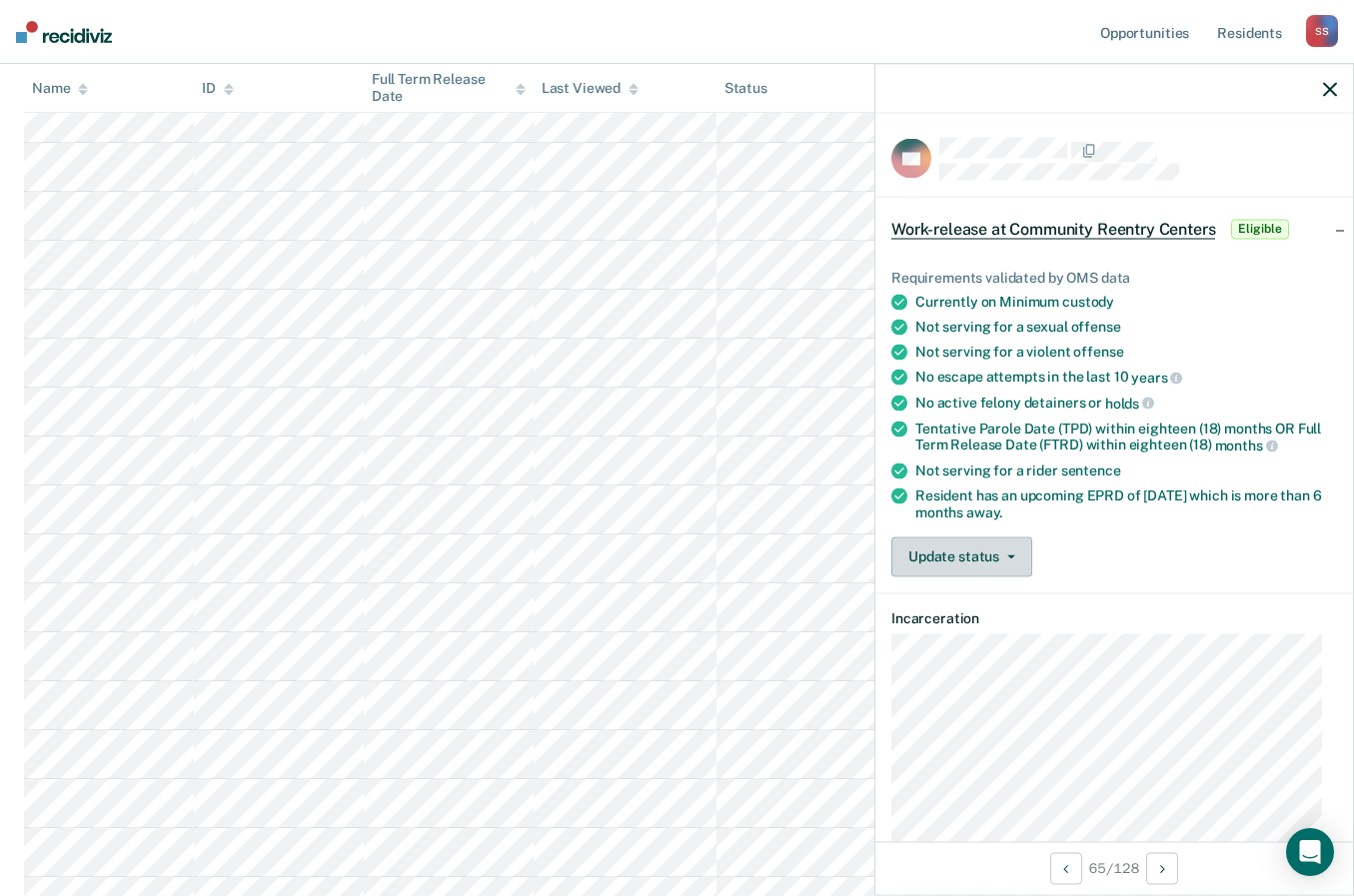 click at bounding box center [1011, 556] 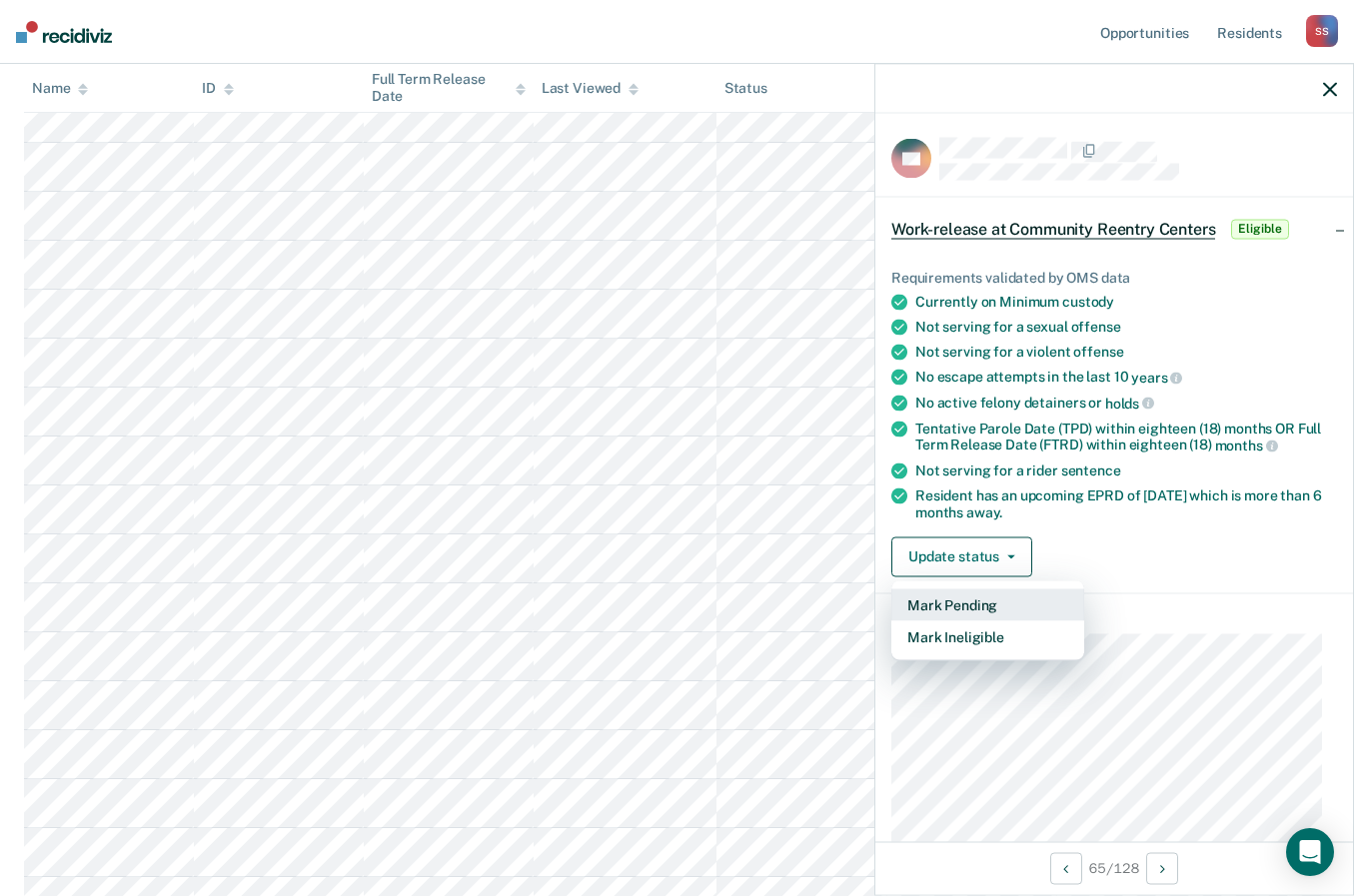 click on "Mark Pending" at bounding box center (987, 604) 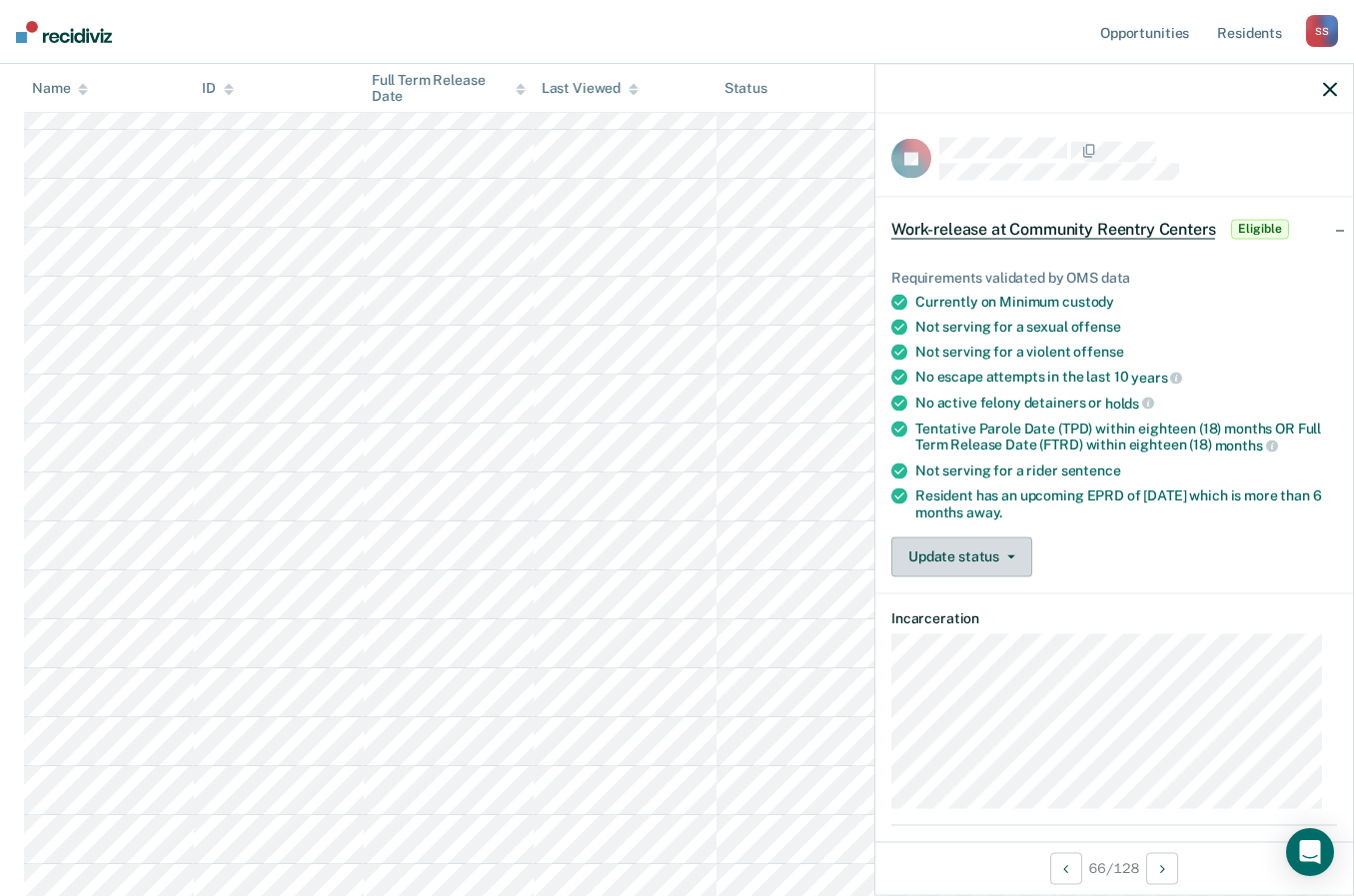 click at bounding box center (1011, 556) 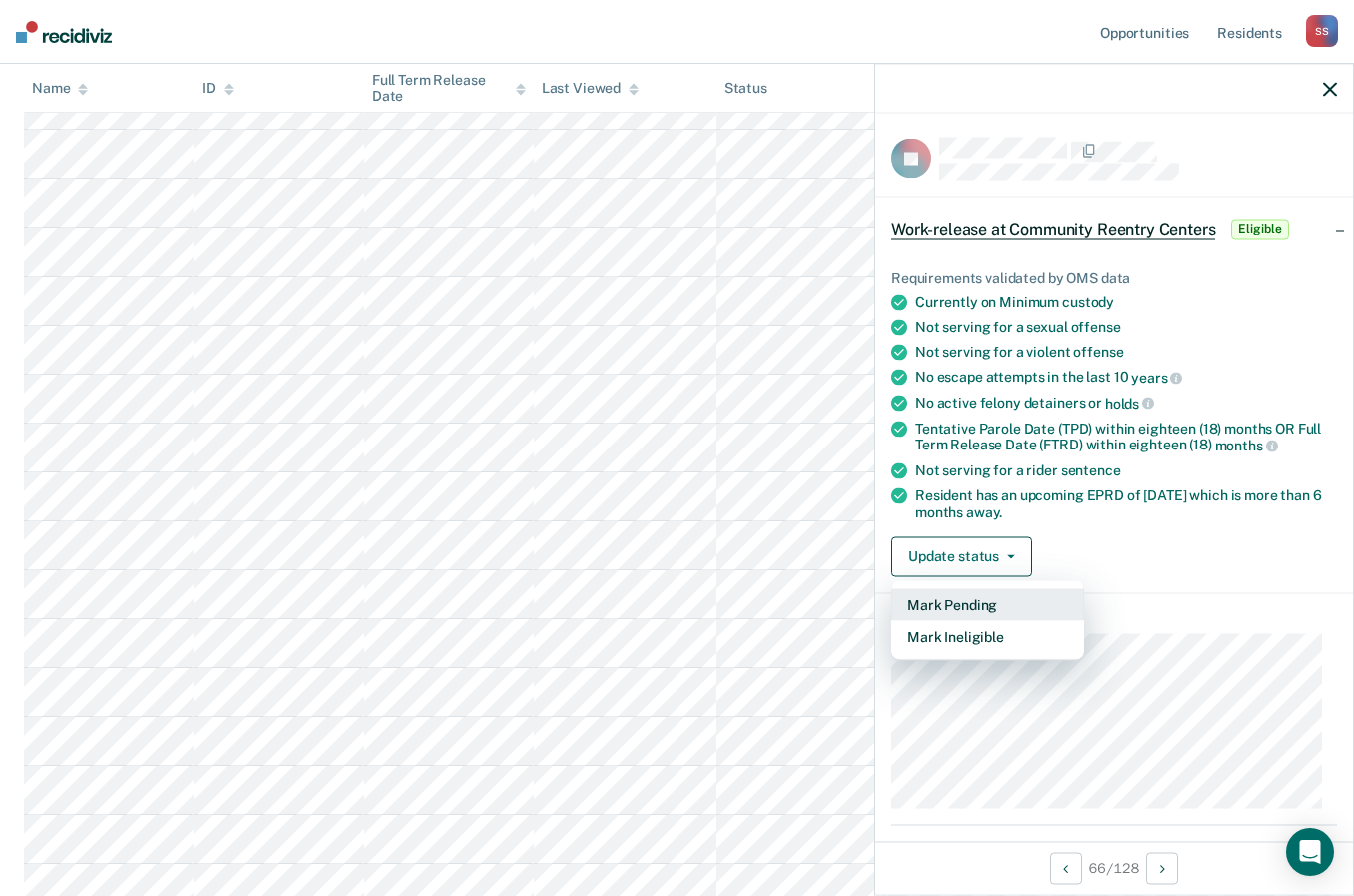 click on "Mark Pending" at bounding box center [987, 604] 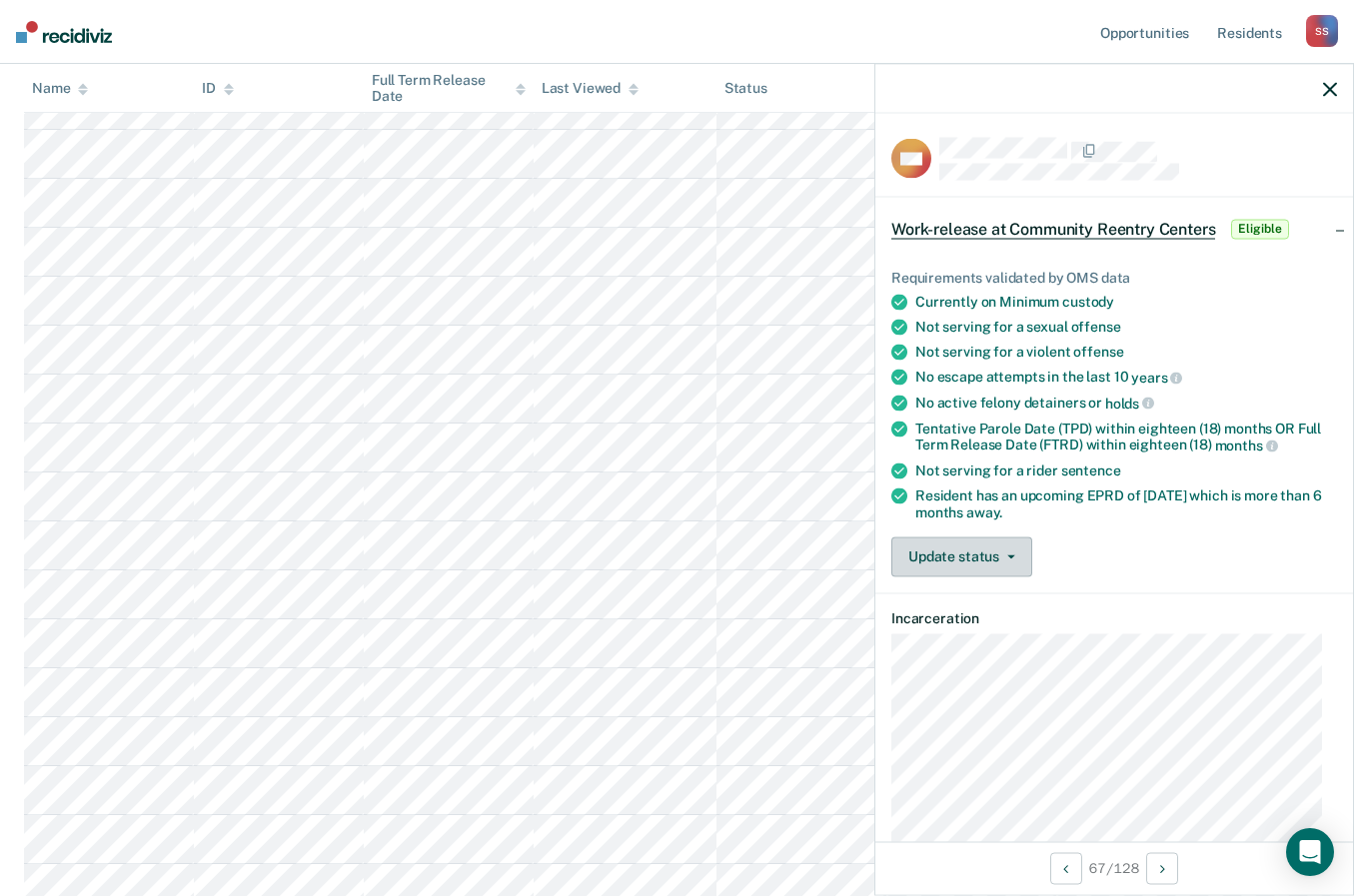 click at bounding box center [1011, 556] 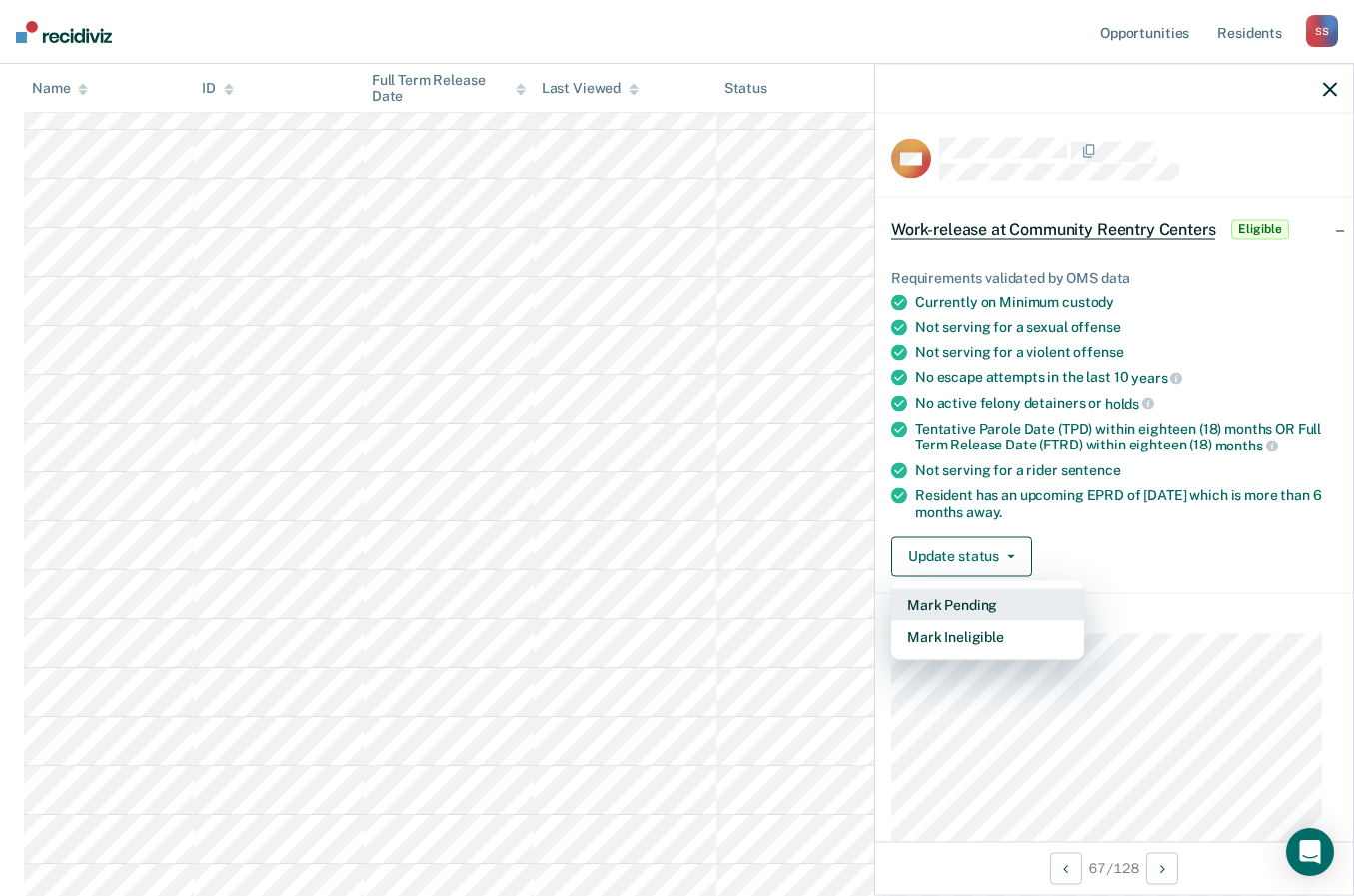 click on "Mark Pending" at bounding box center (987, 604) 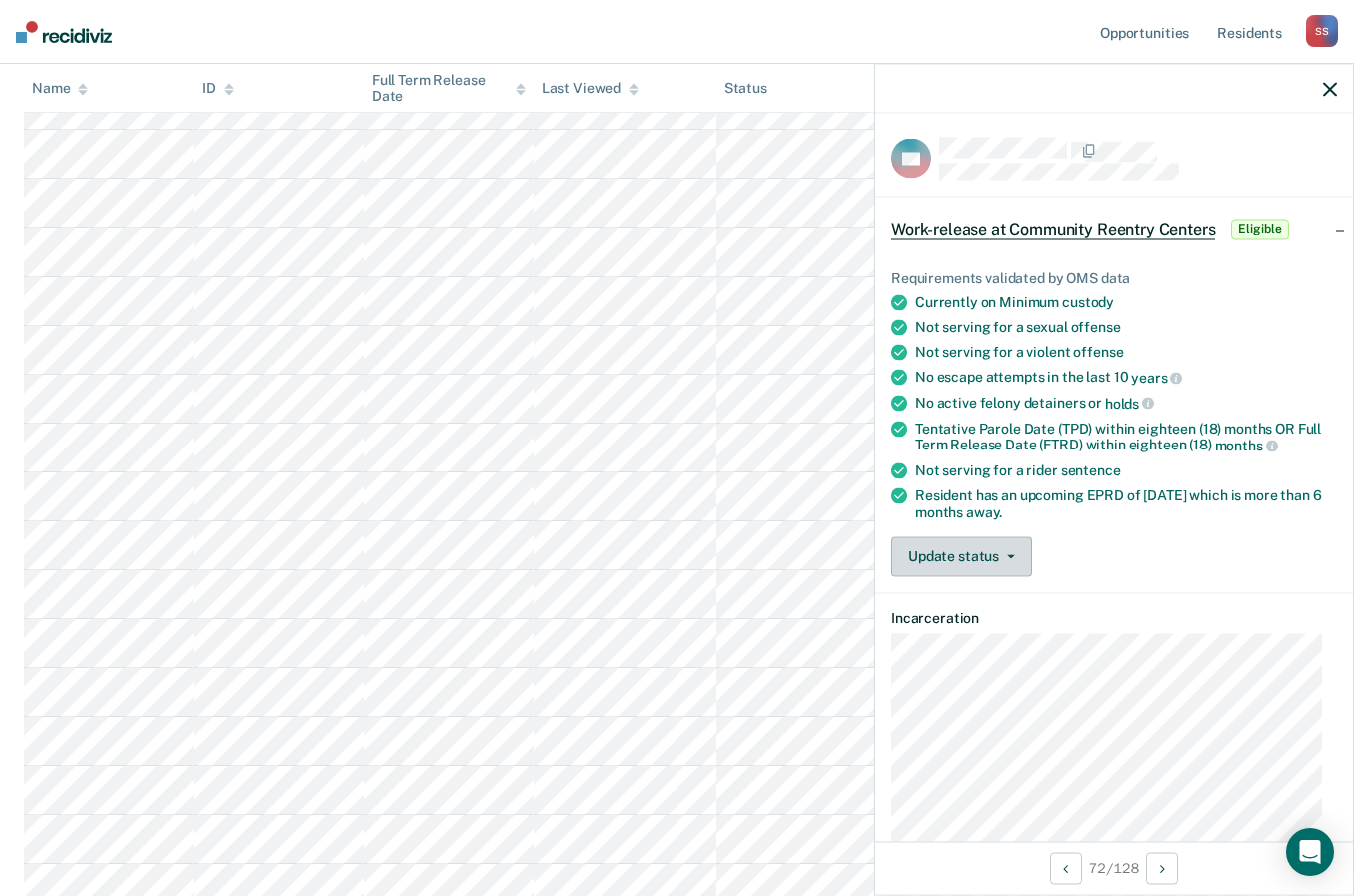 click on "Update status" at bounding box center [961, 556] 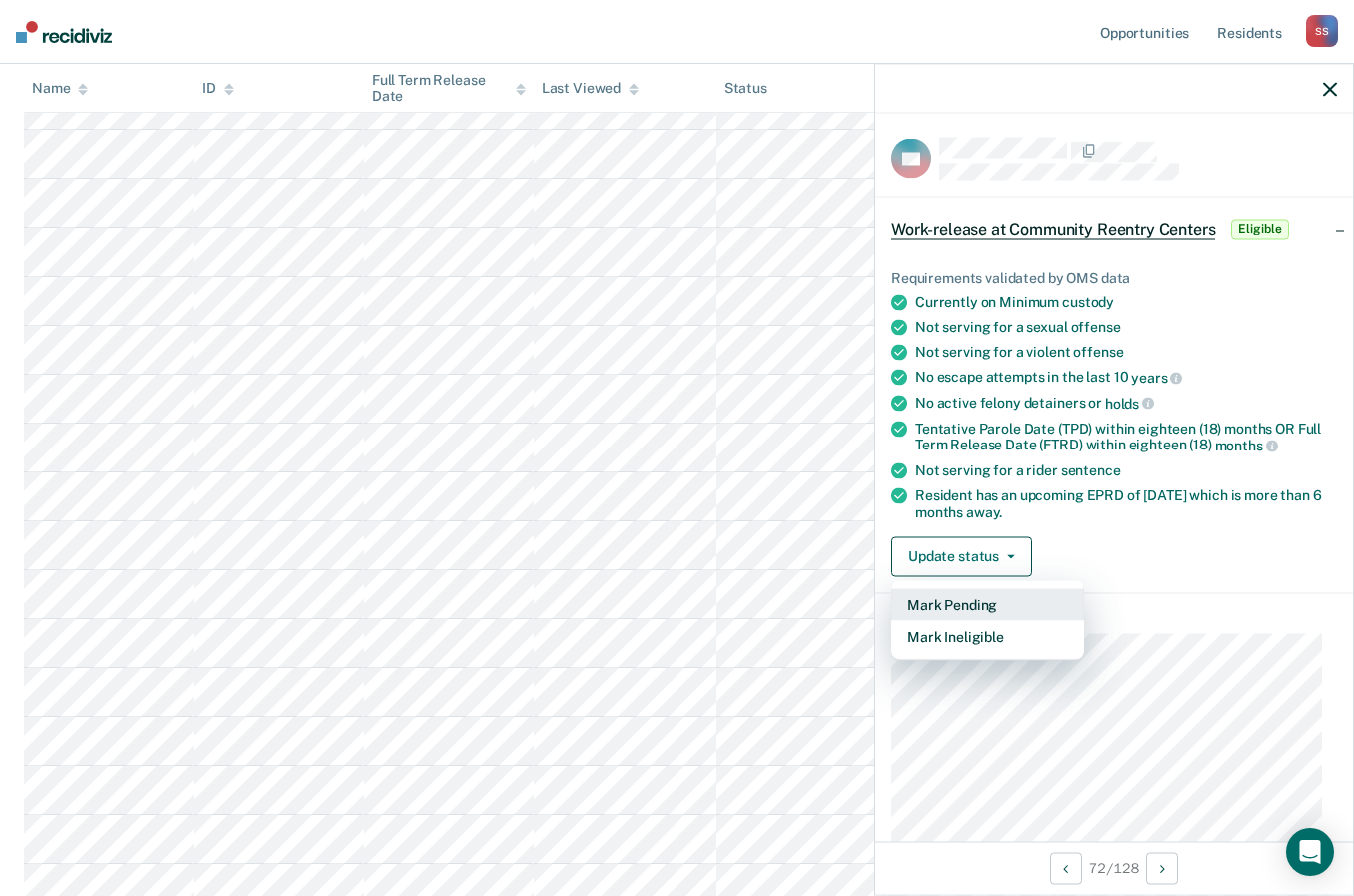 click on "Mark Pending" at bounding box center (987, 604) 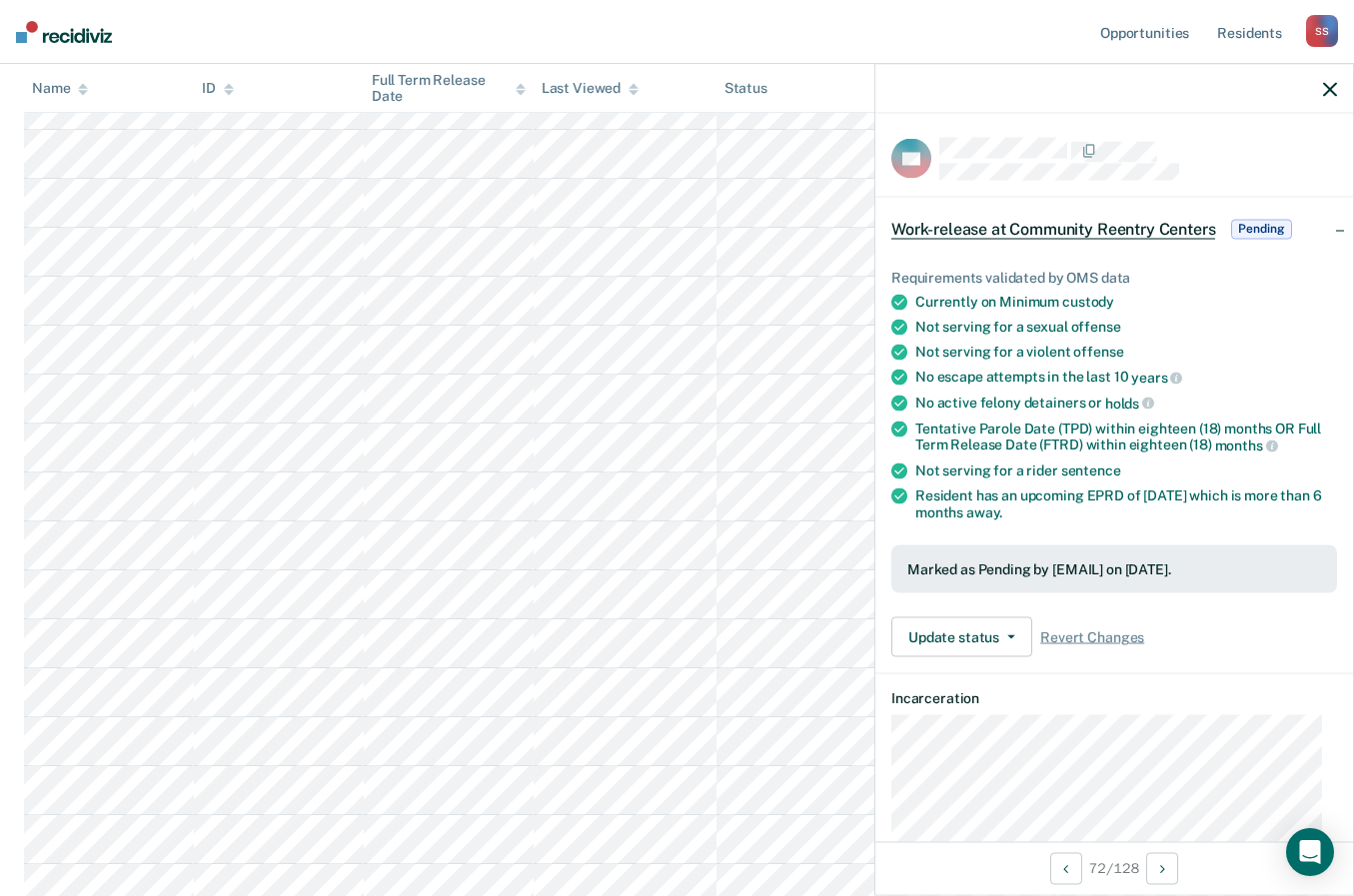 scroll, scrollTop: 3835, scrollLeft: 0, axis: vertical 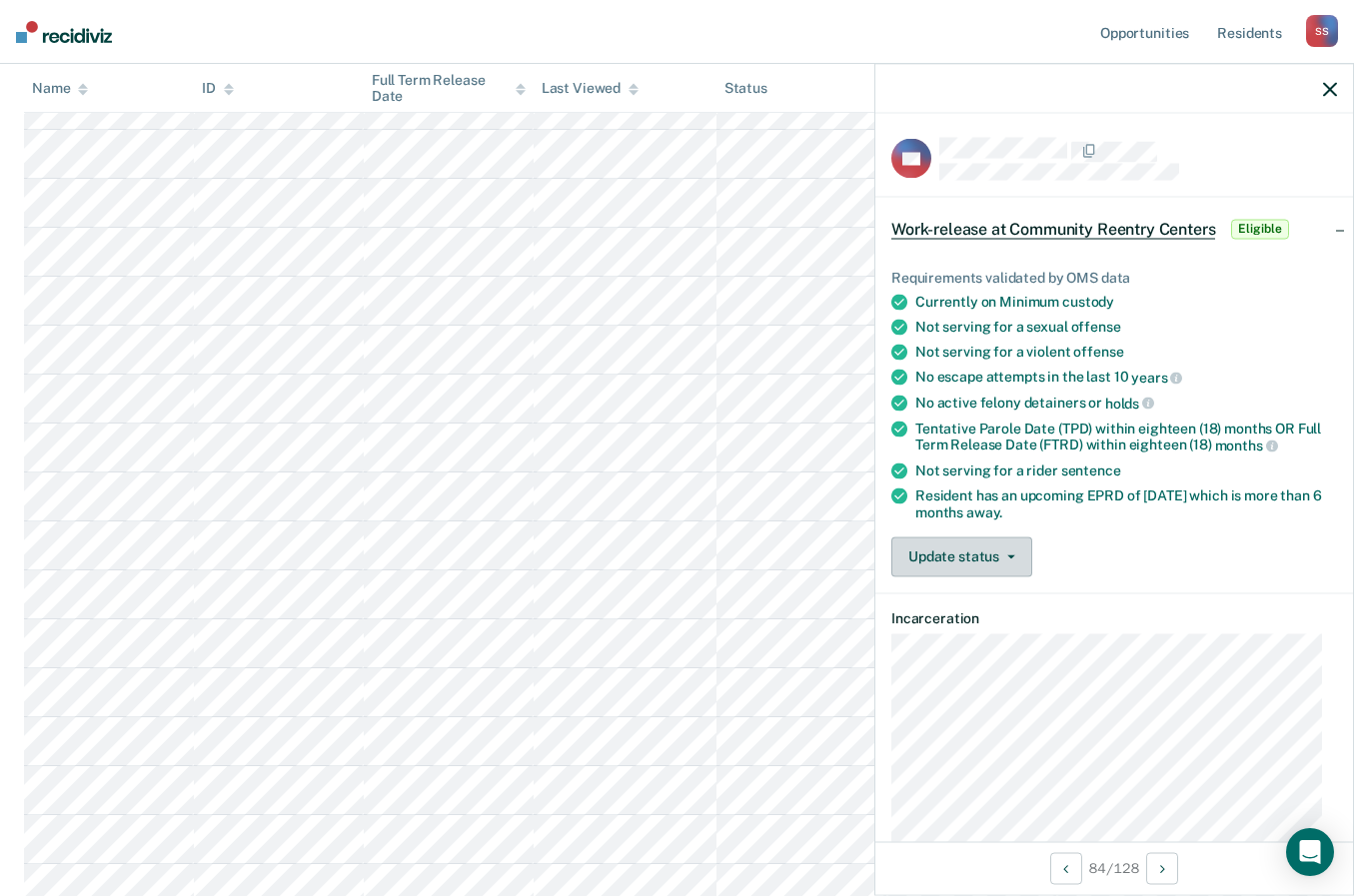 click on "Update status" at bounding box center (961, 556) 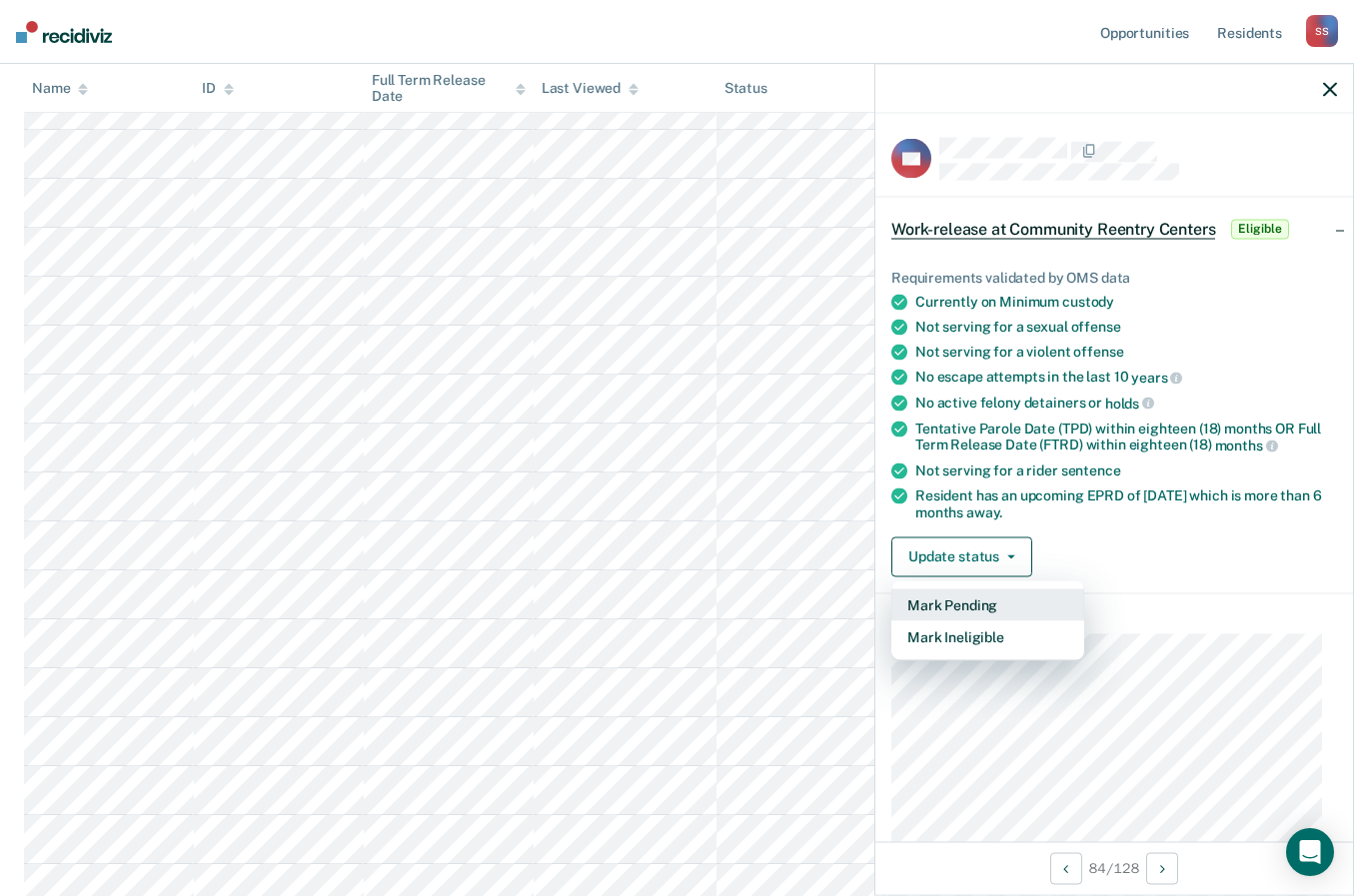 click on "Mark Pending" at bounding box center (987, 604) 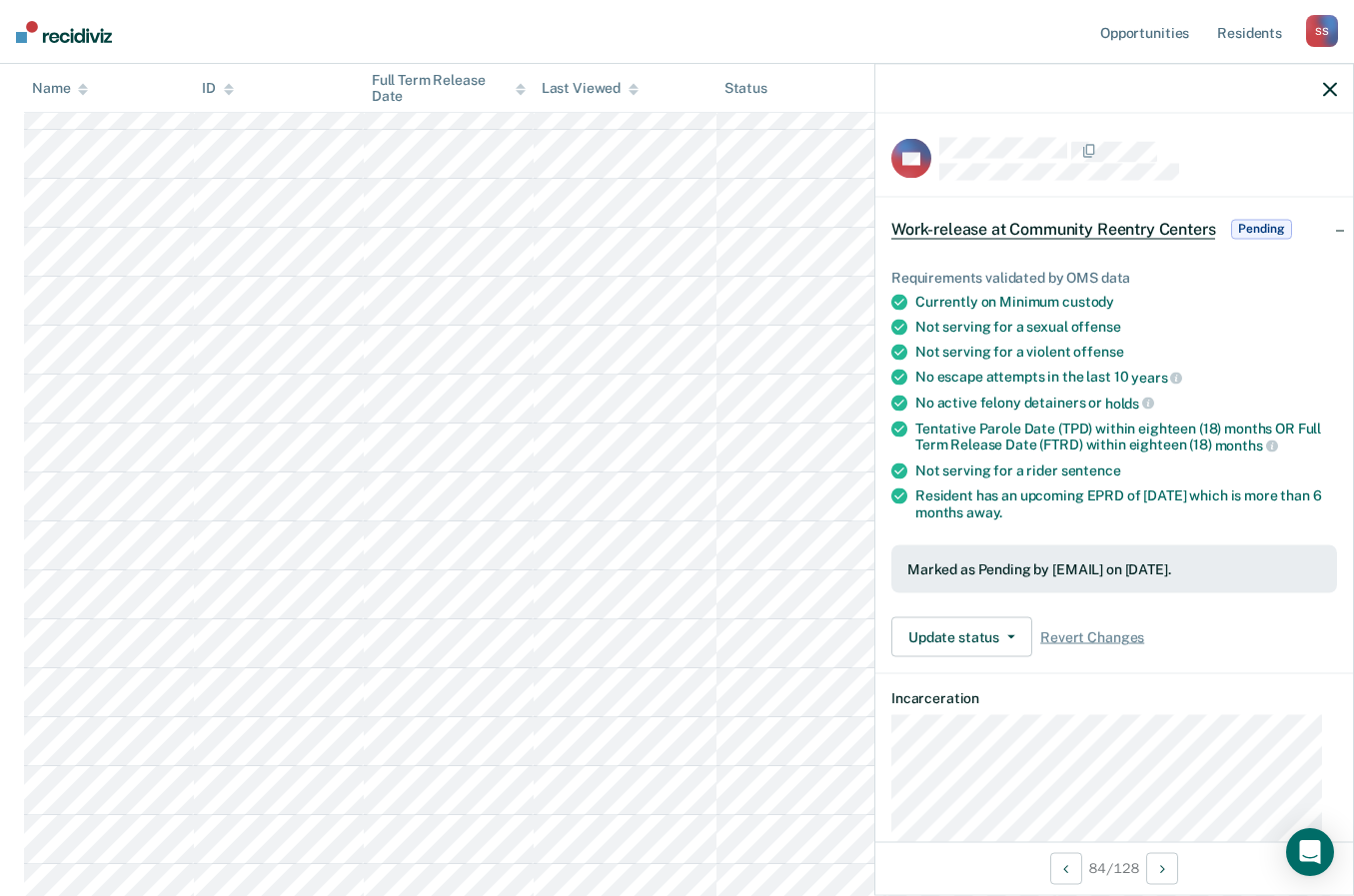 scroll, scrollTop: 4422, scrollLeft: 0, axis: vertical 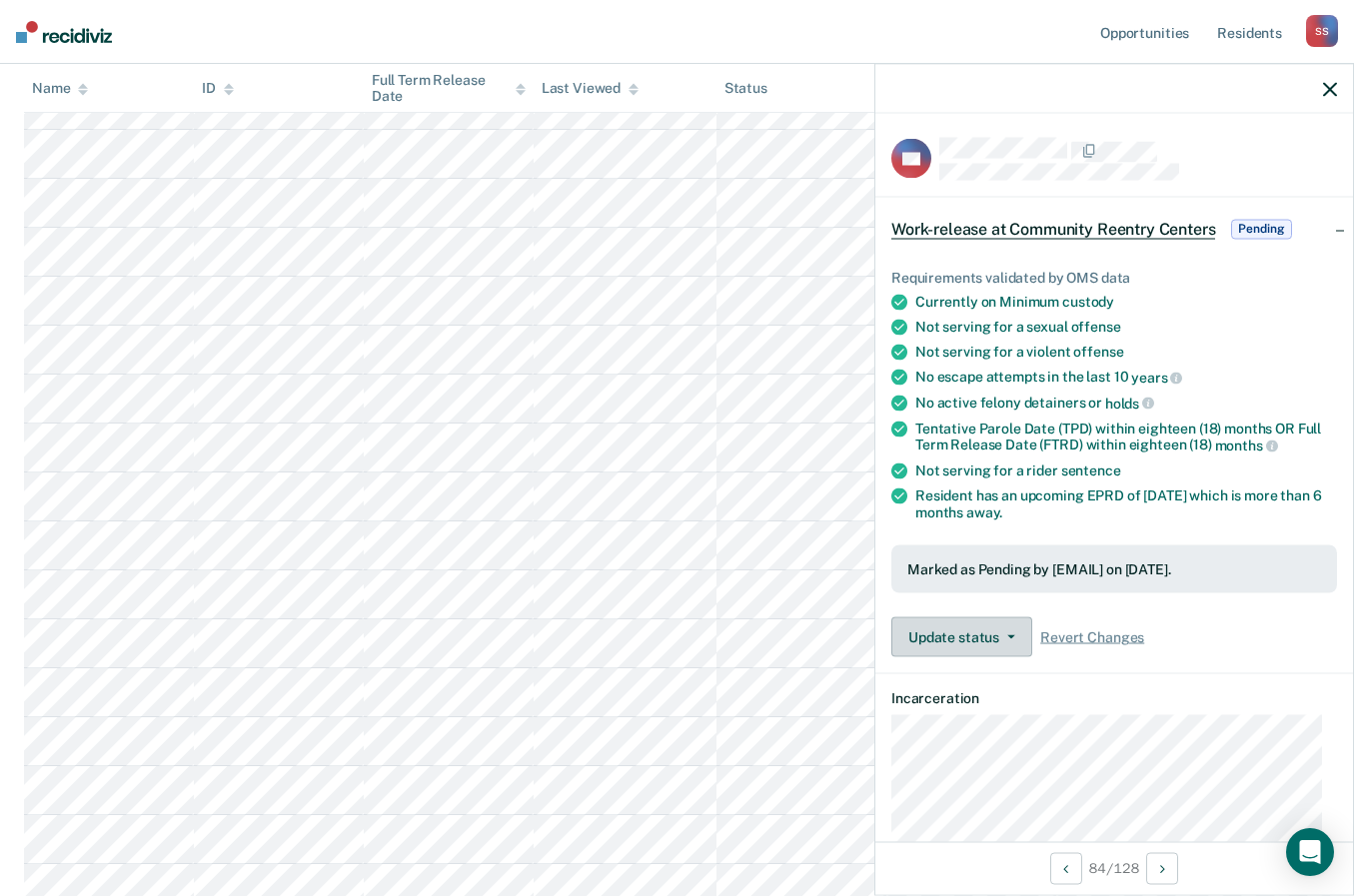click on "Update status" at bounding box center [961, 637] 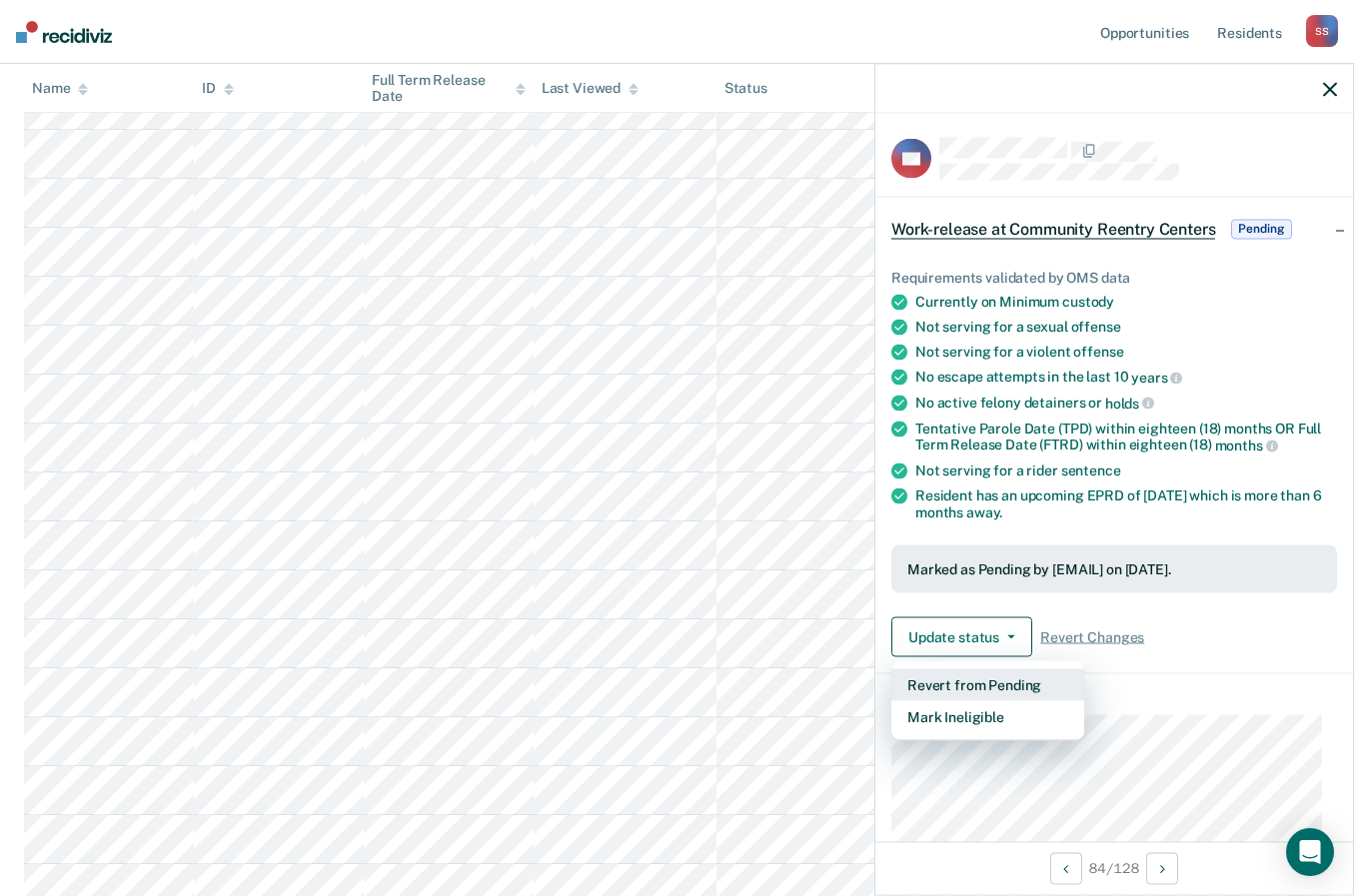 click on "Revert from Pending" at bounding box center (987, 685) 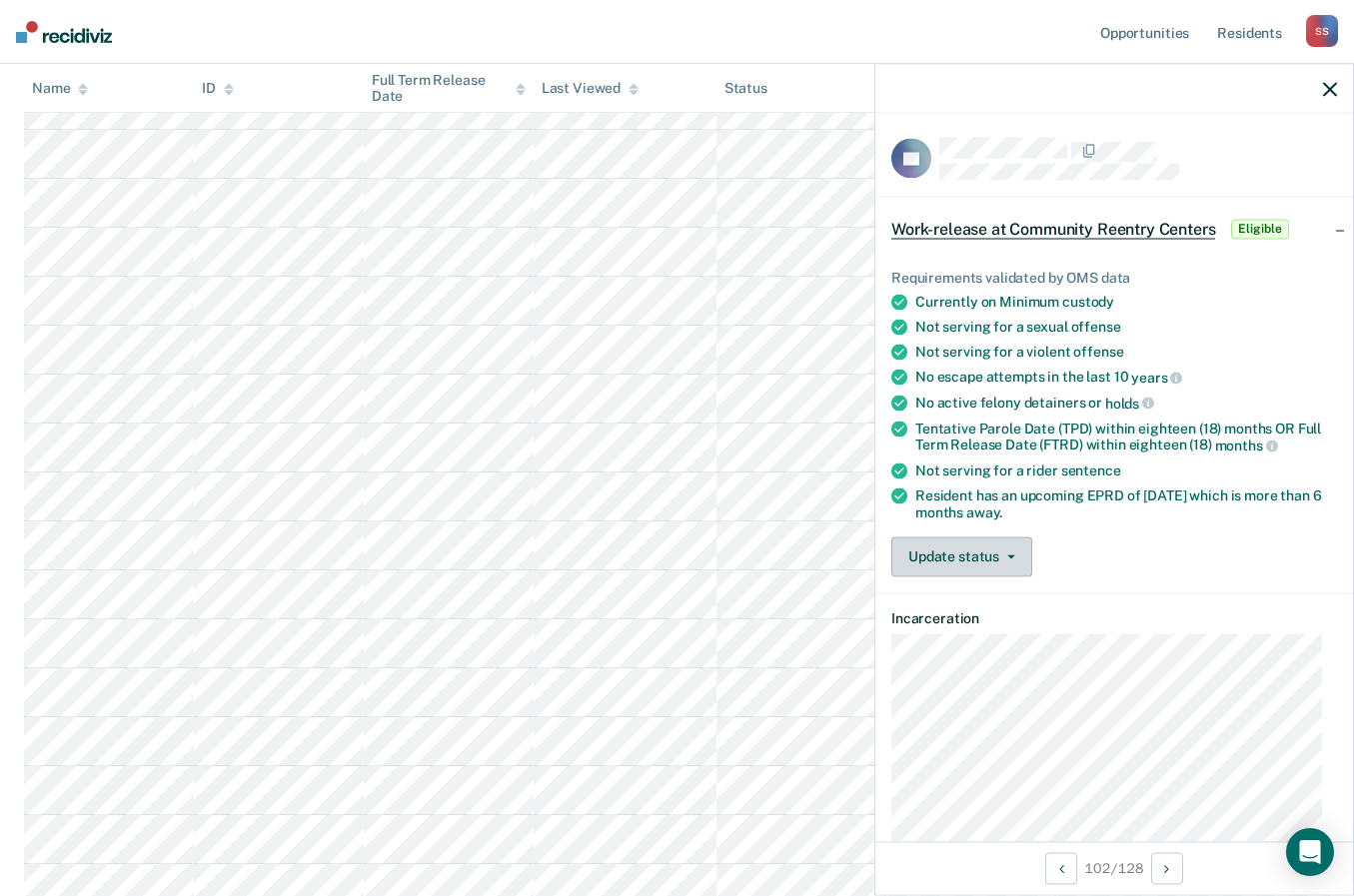 click on "Update status" at bounding box center (961, 556) 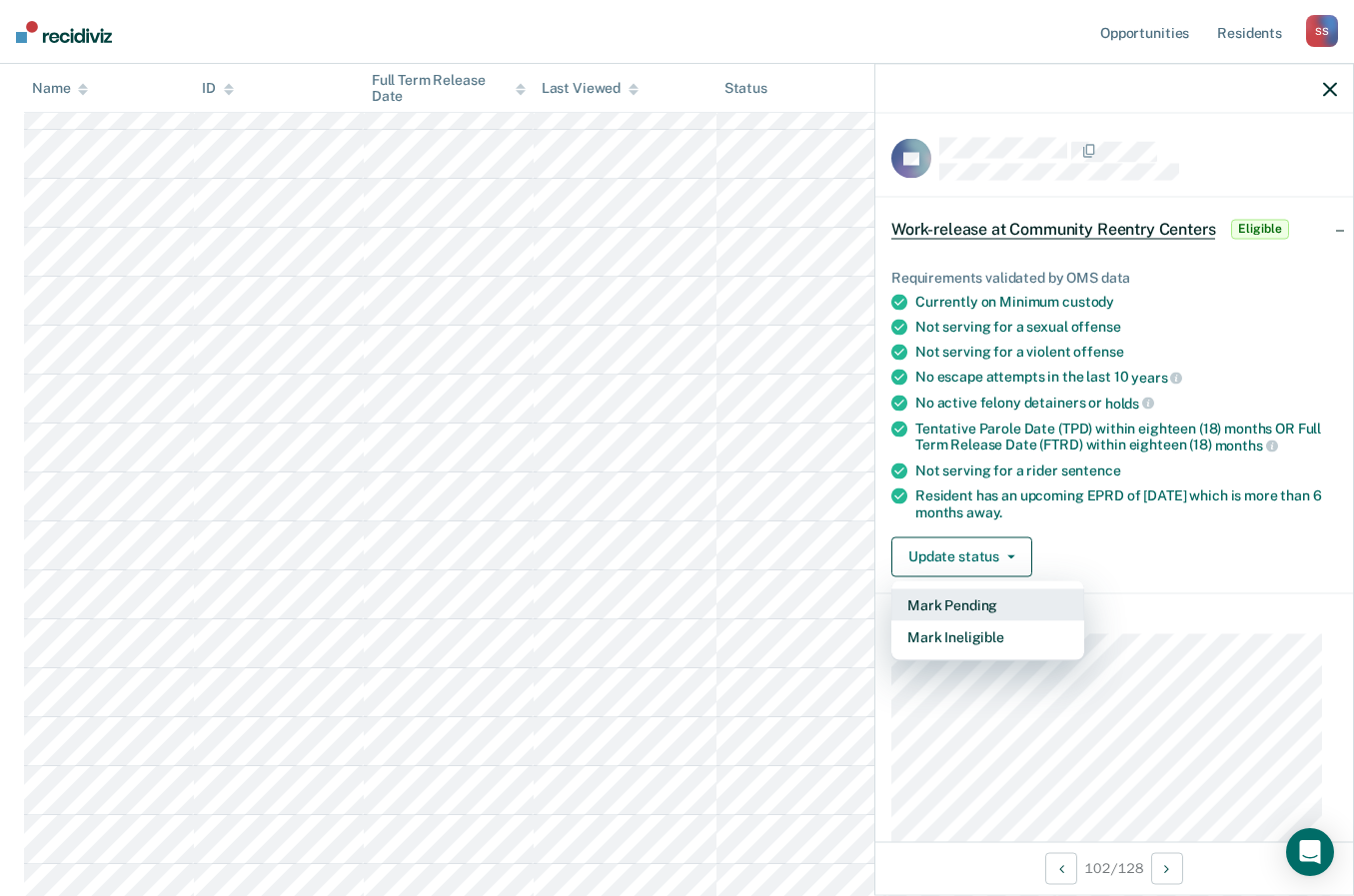 click on "Mark Pending" at bounding box center (987, 604) 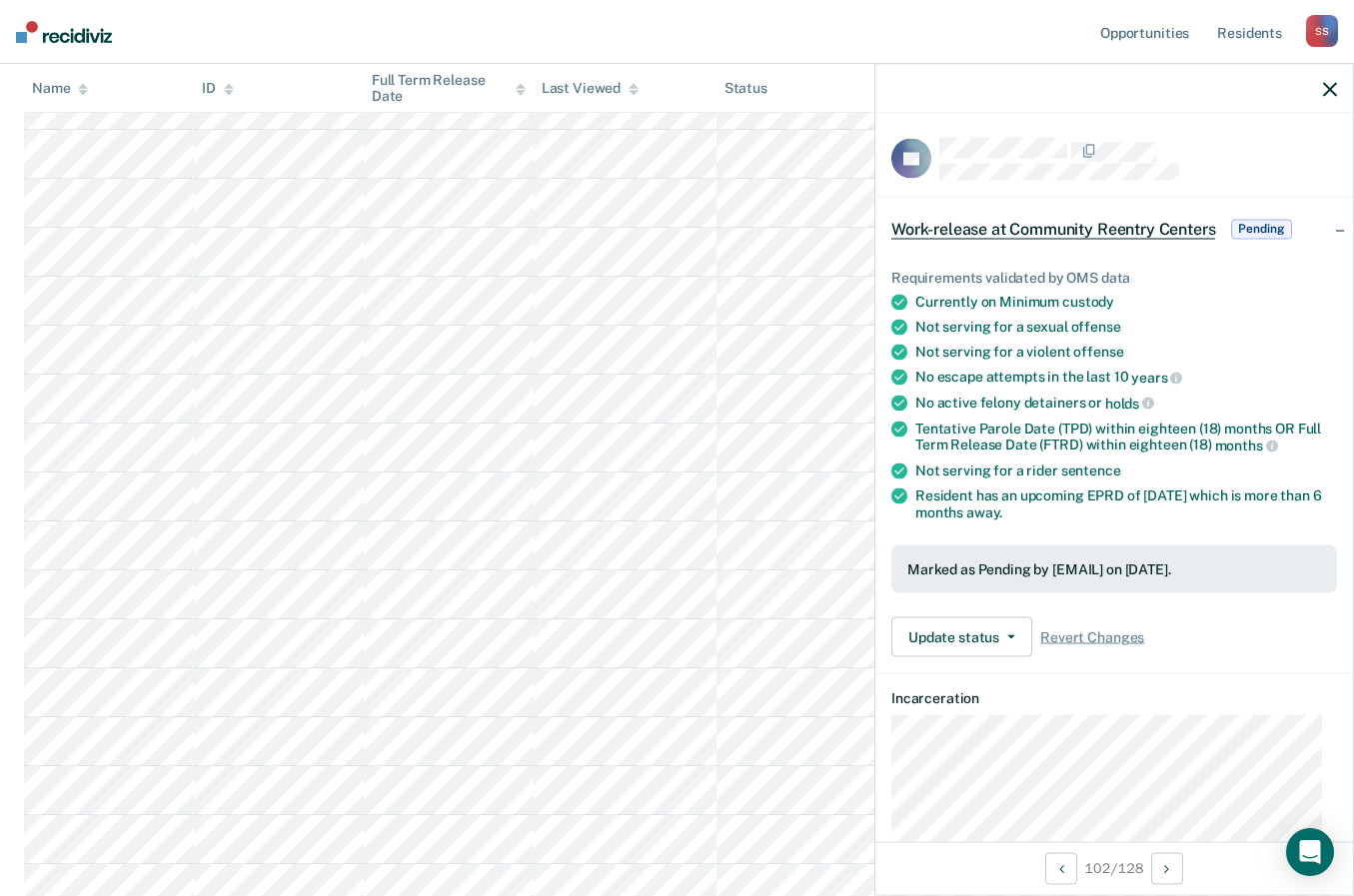 scroll, scrollTop: 5058, scrollLeft: 0, axis: vertical 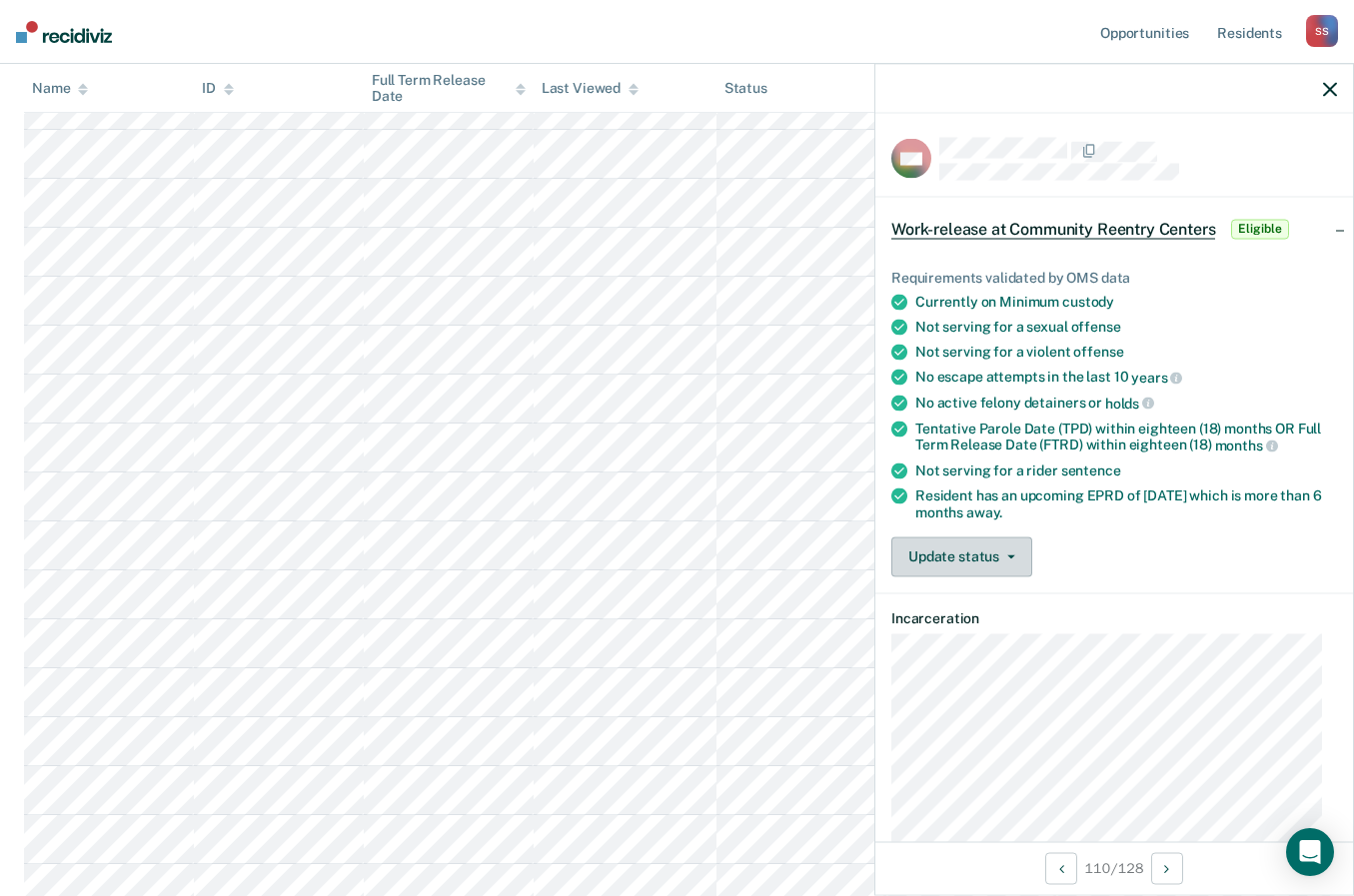 click on "Update status" at bounding box center [961, 556] 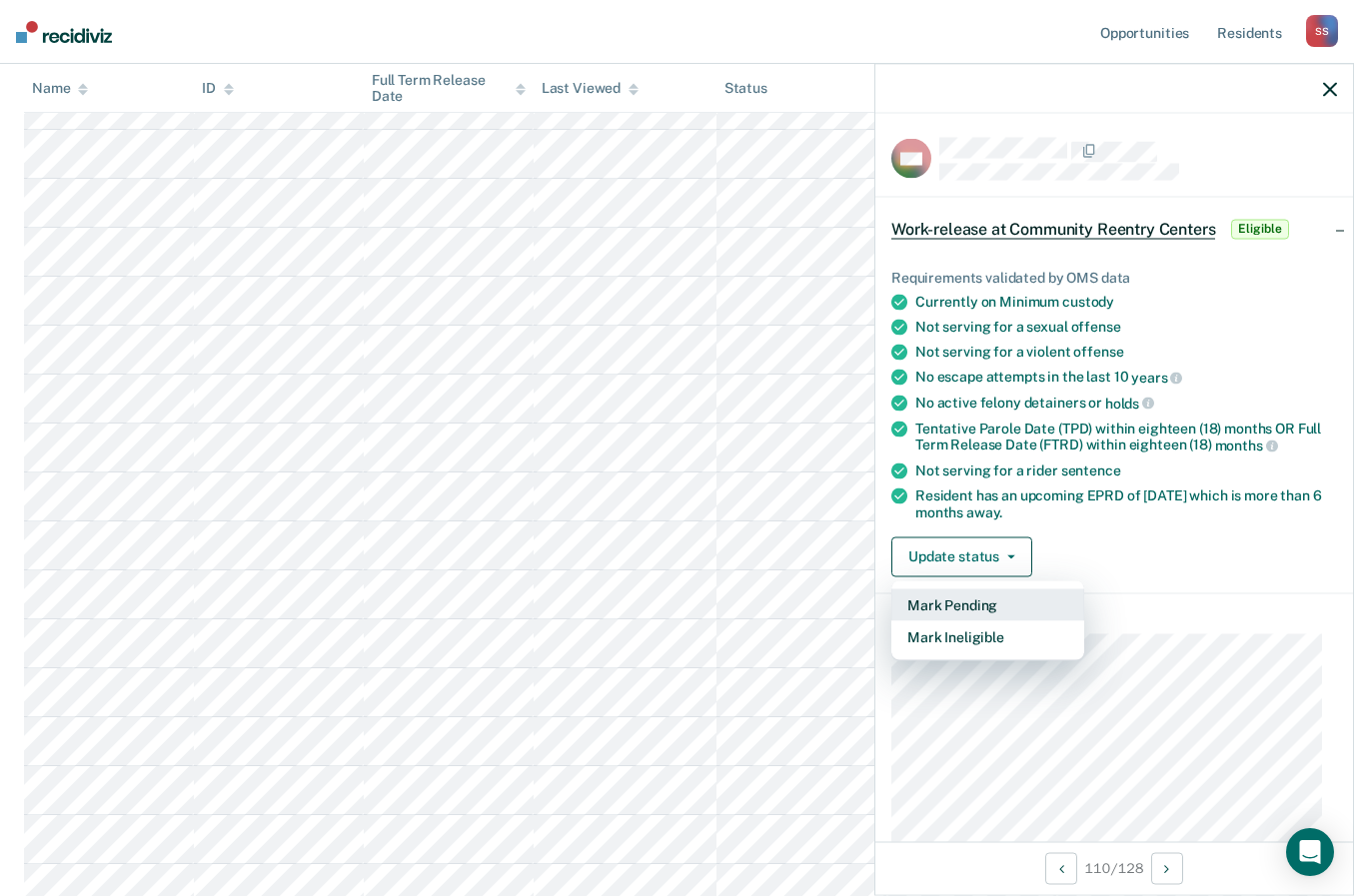 click on "Mark Pending" at bounding box center [987, 604] 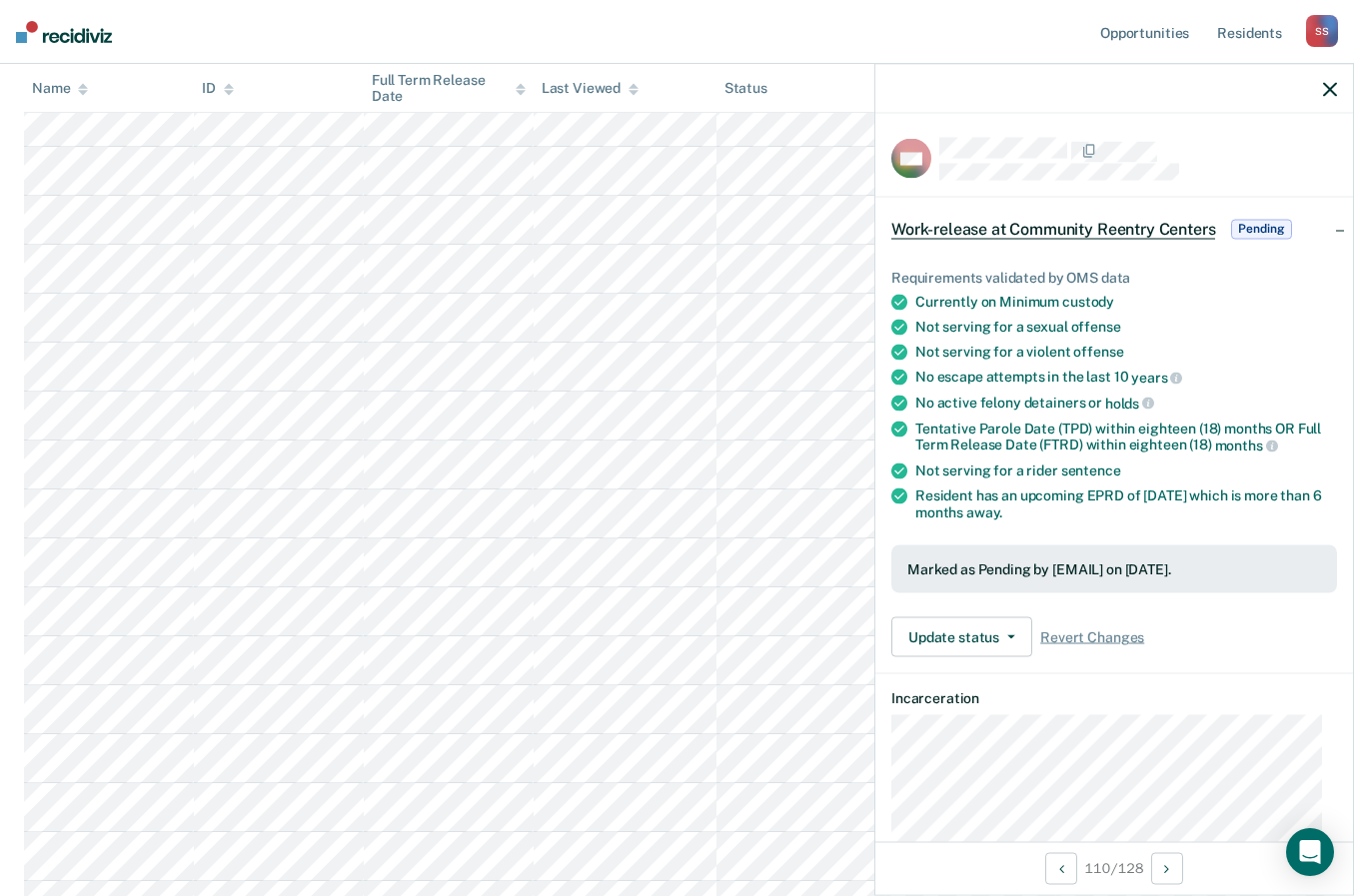 scroll, scrollTop: 4159, scrollLeft: 0, axis: vertical 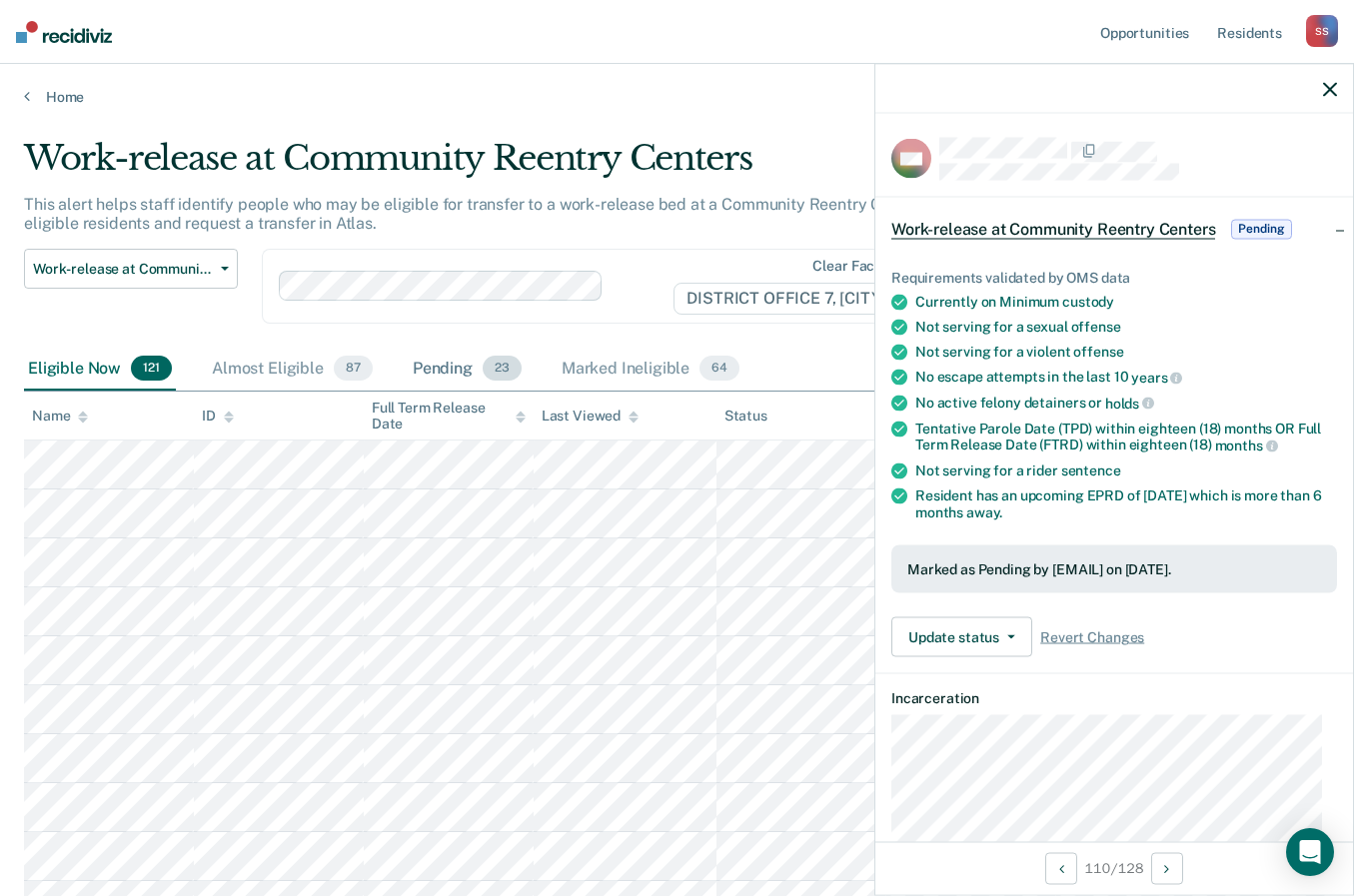 click on "Pending 23" at bounding box center (467, 370) 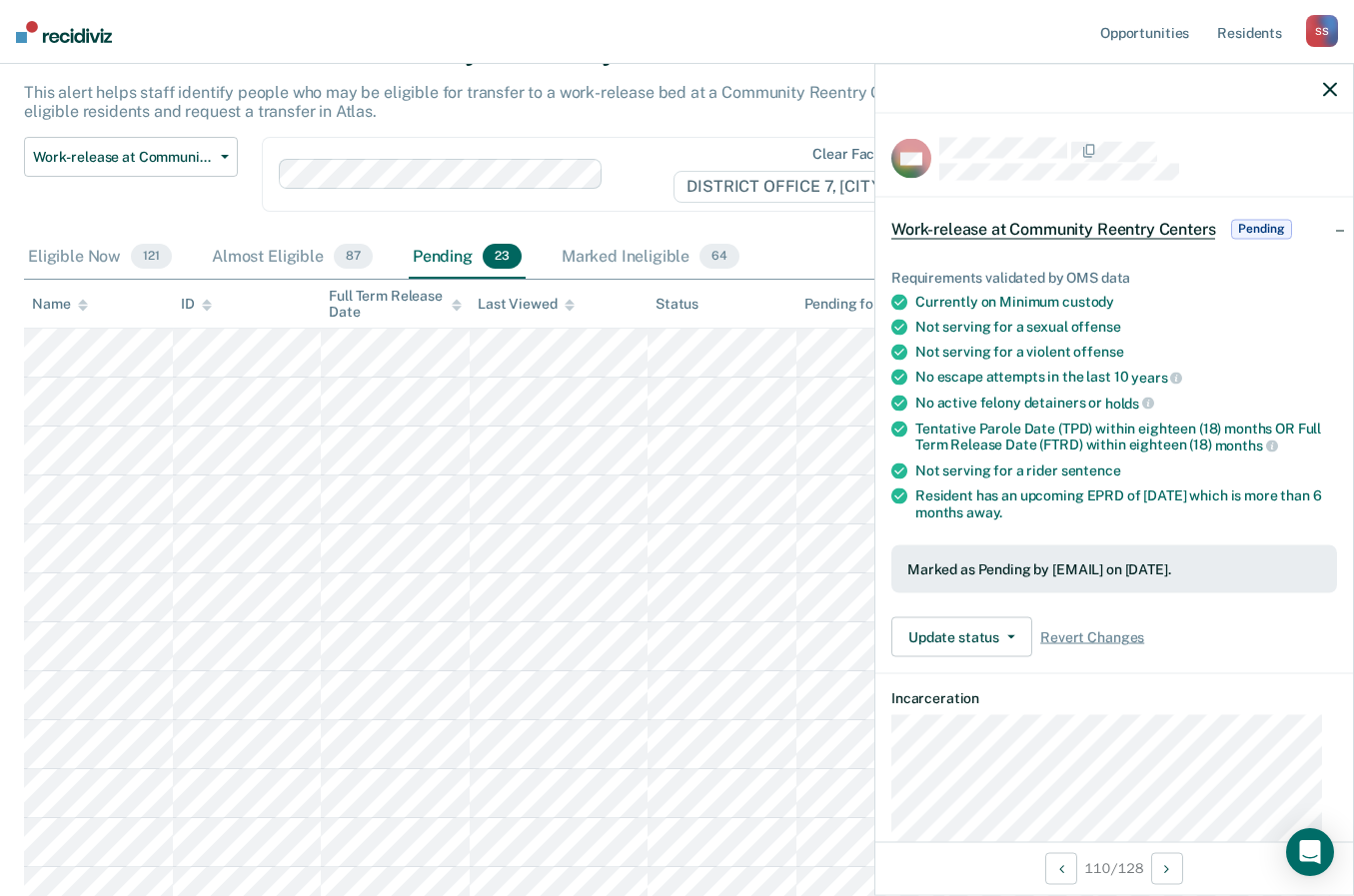 scroll, scrollTop: 100, scrollLeft: 0, axis: vertical 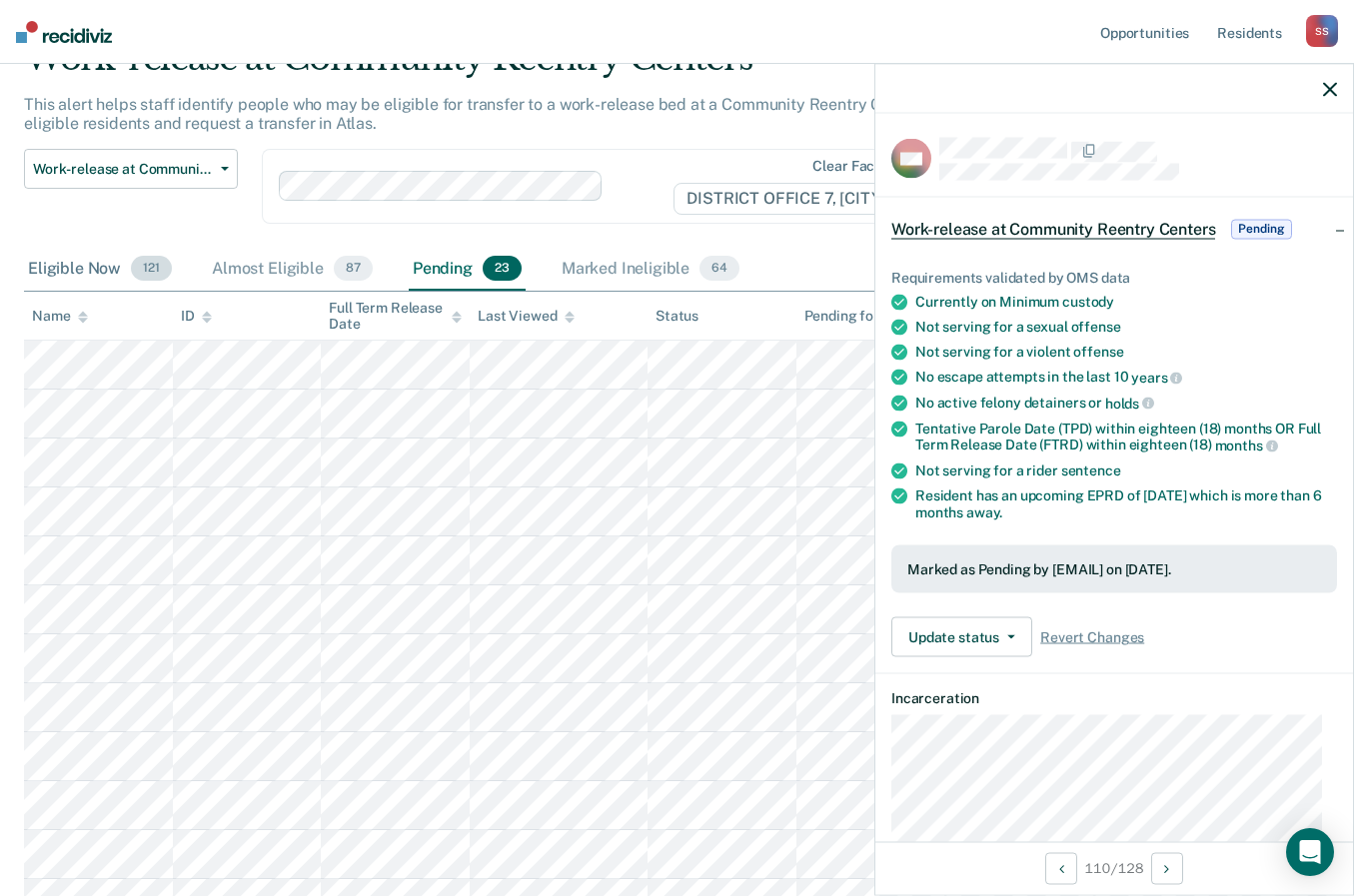 click on "Eligible Now 121" at bounding box center [100, 270] 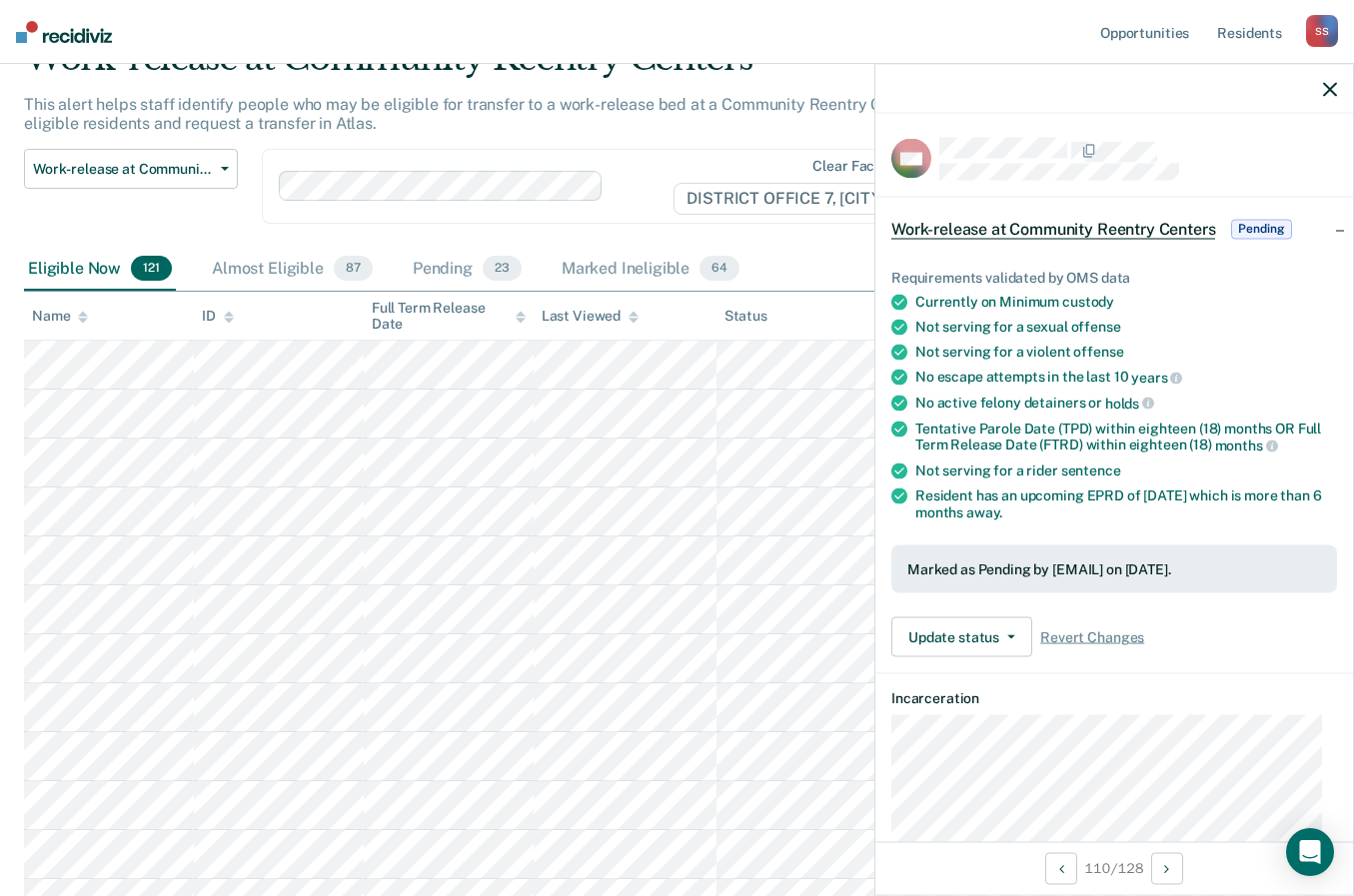 scroll, scrollTop: 4666, scrollLeft: 0, axis: vertical 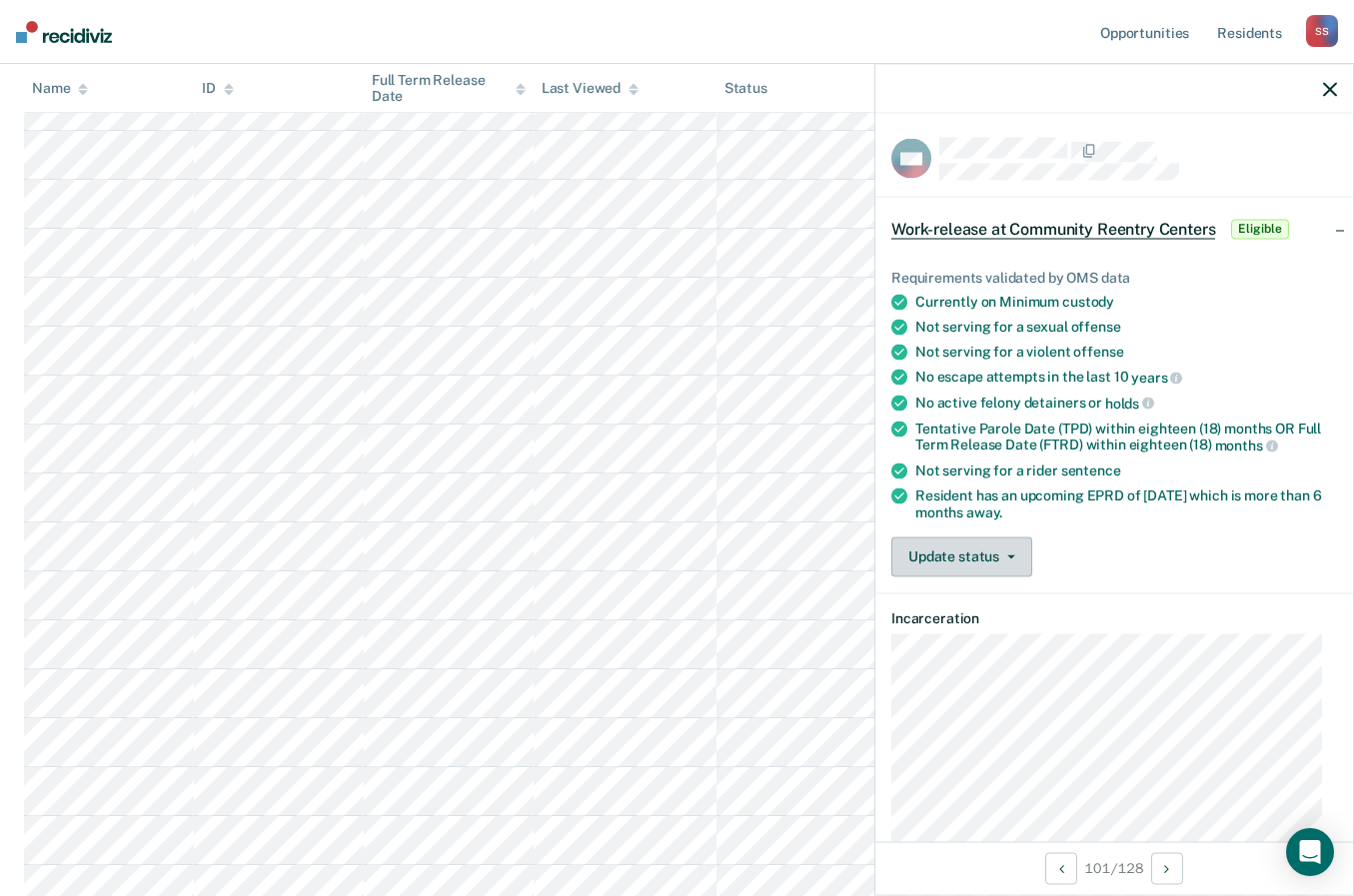 click on "Update status" at bounding box center [961, 556] 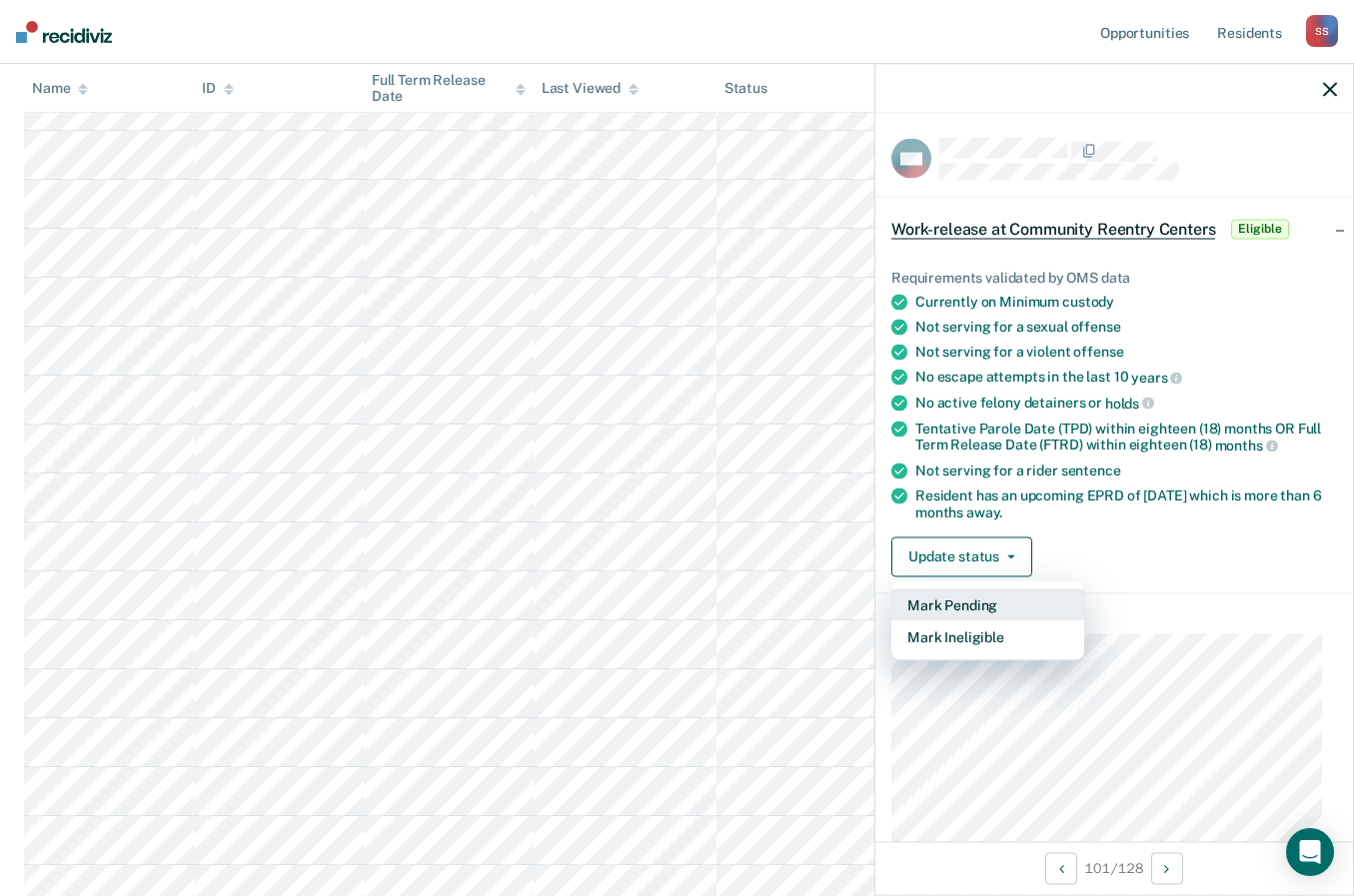 click on "Mark Pending" at bounding box center (987, 604) 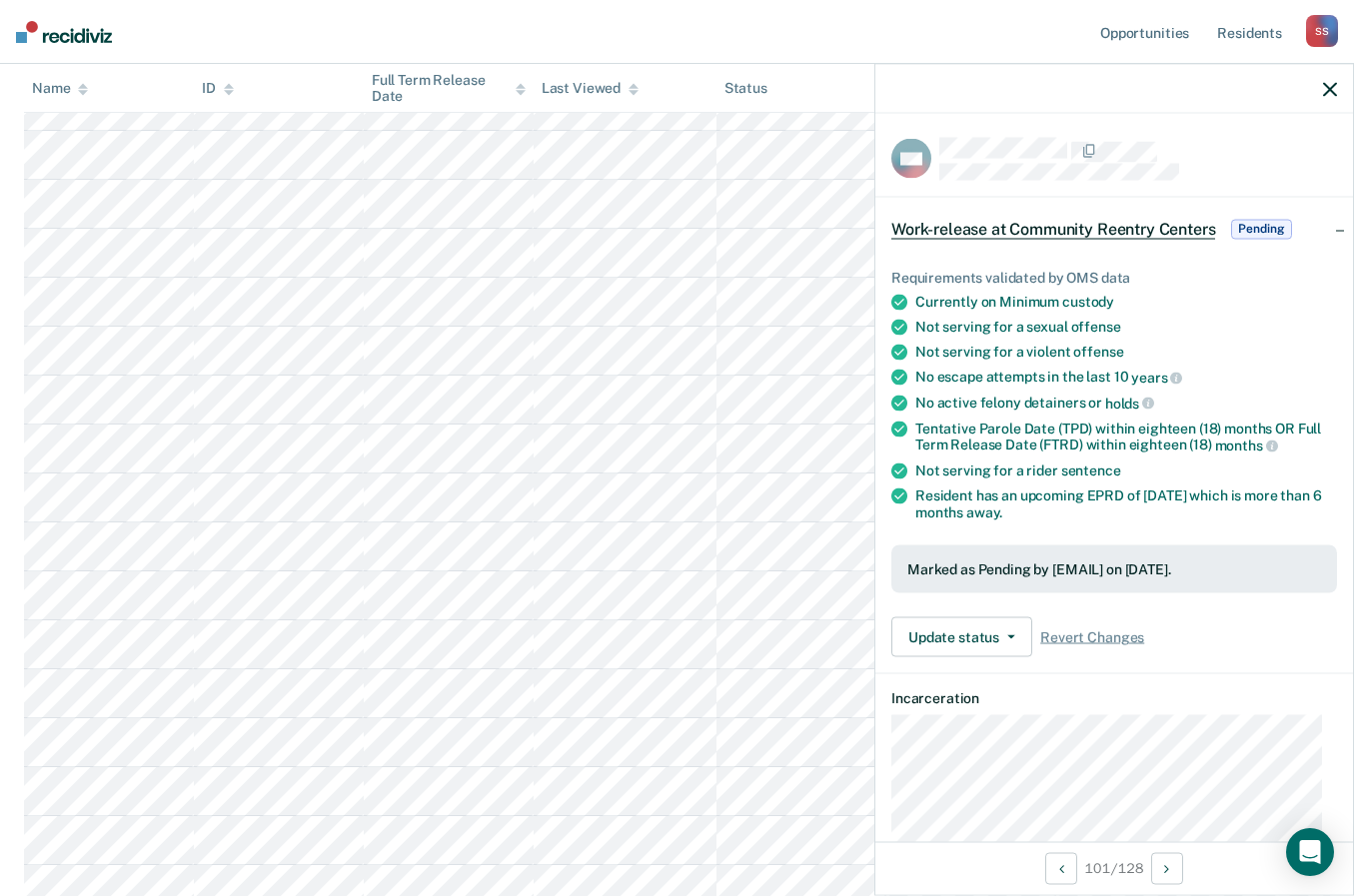 scroll, scrollTop: 5562, scrollLeft: 0, axis: vertical 